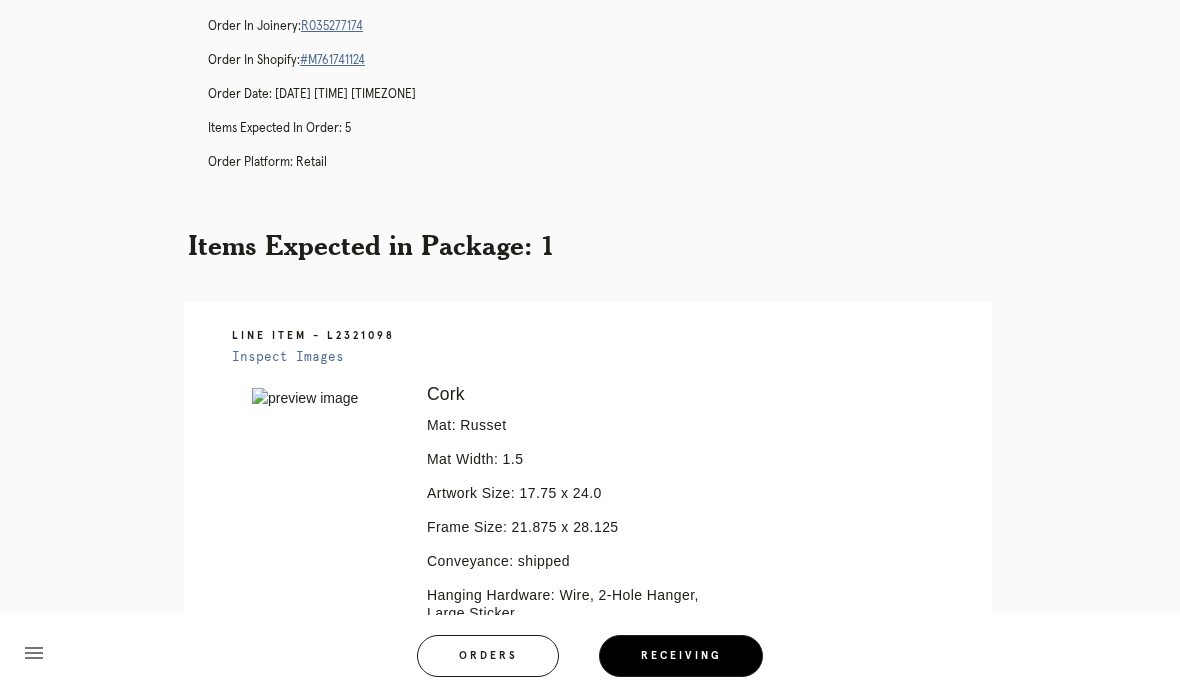 click on "Orders" at bounding box center [488, 656] 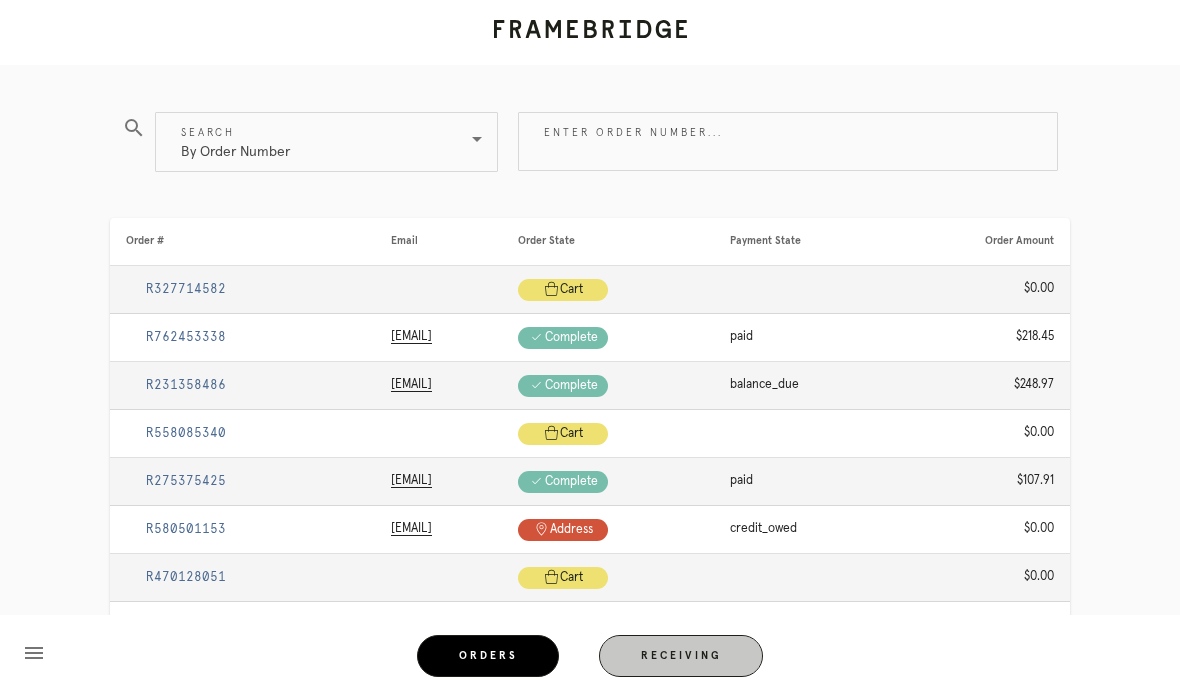 click on "Receiving" at bounding box center (681, 656) 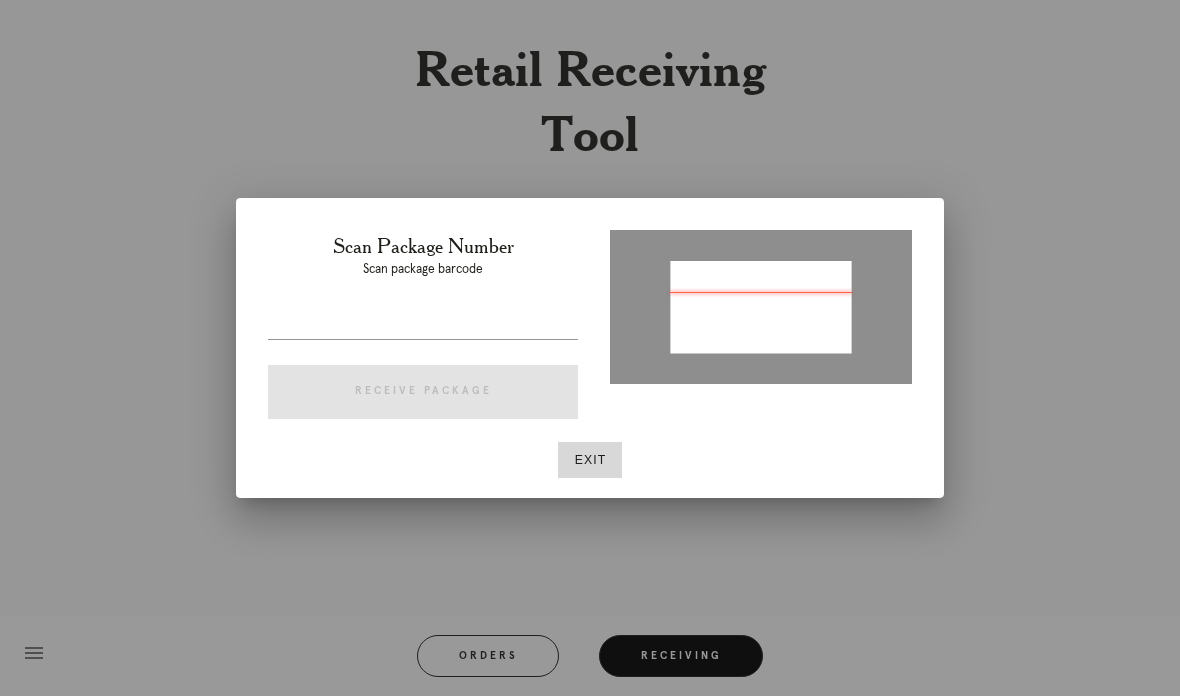 type on "P991236320016513" 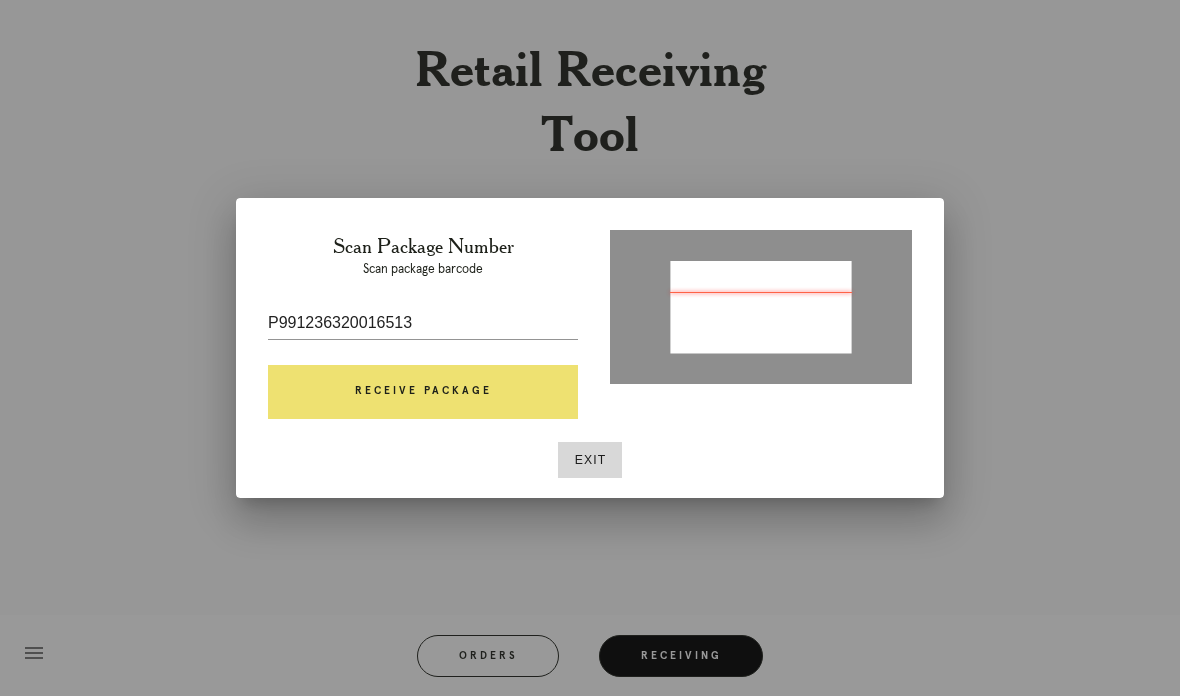 click on "Receive Package" at bounding box center [423, 392] 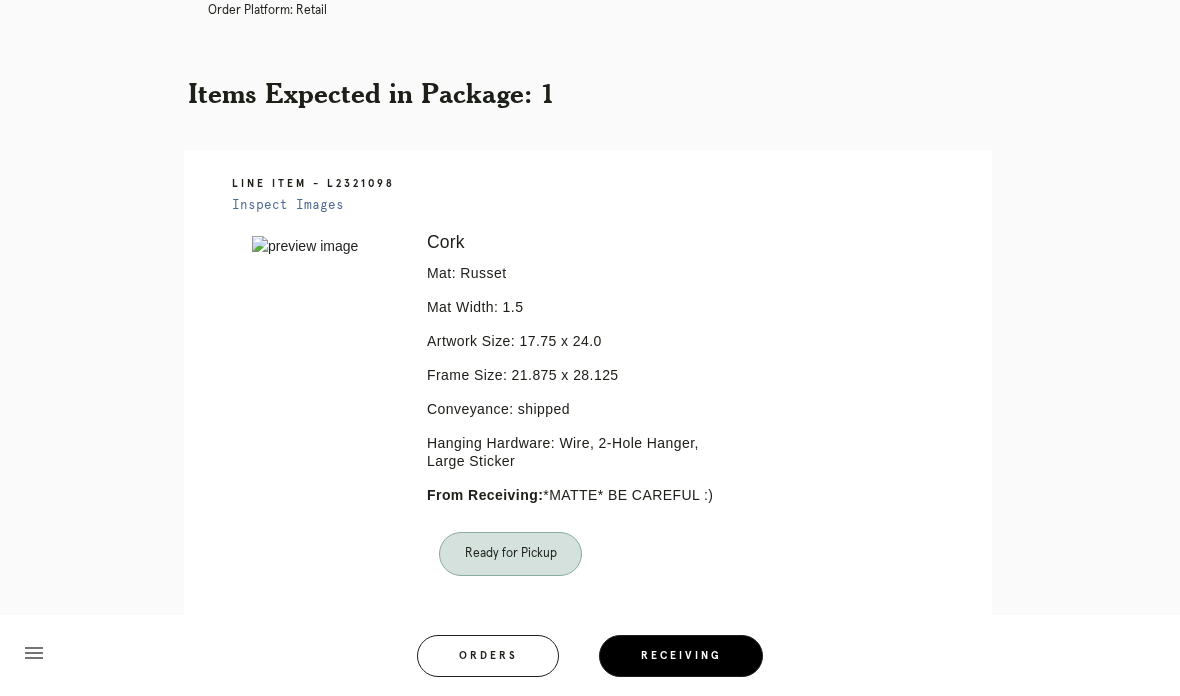 scroll, scrollTop: 431, scrollLeft: 0, axis: vertical 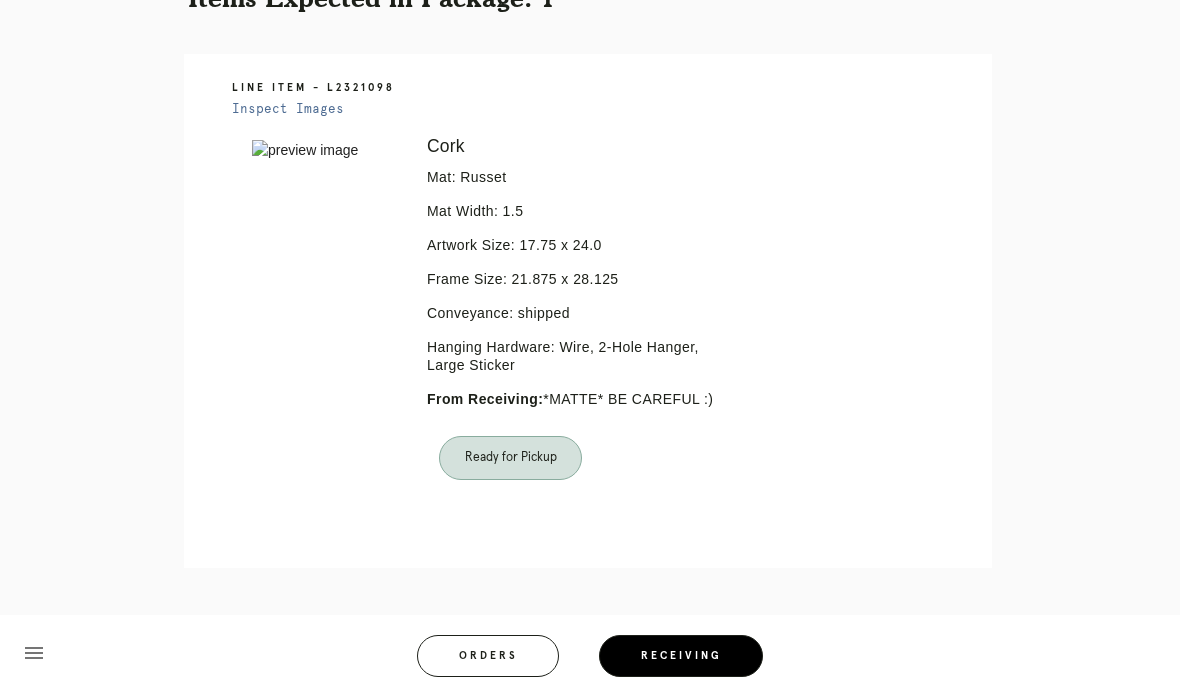 click on "Orders" at bounding box center (488, 656) 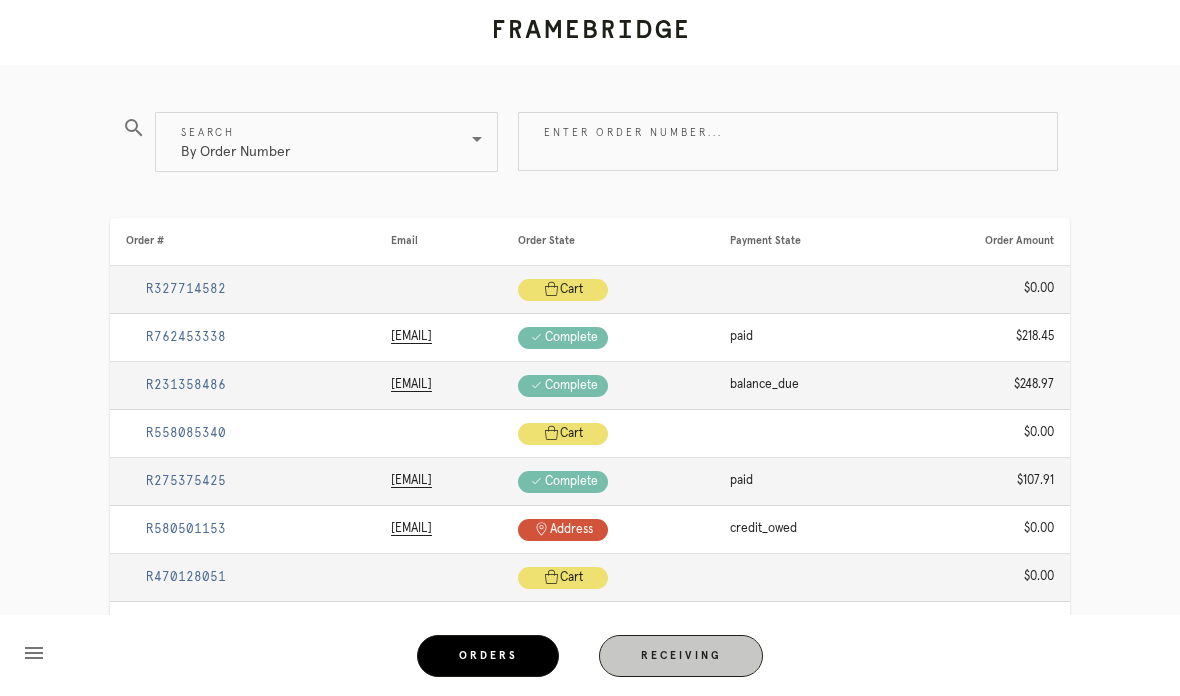 click on "Receiving" at bounding box center (681, 656) 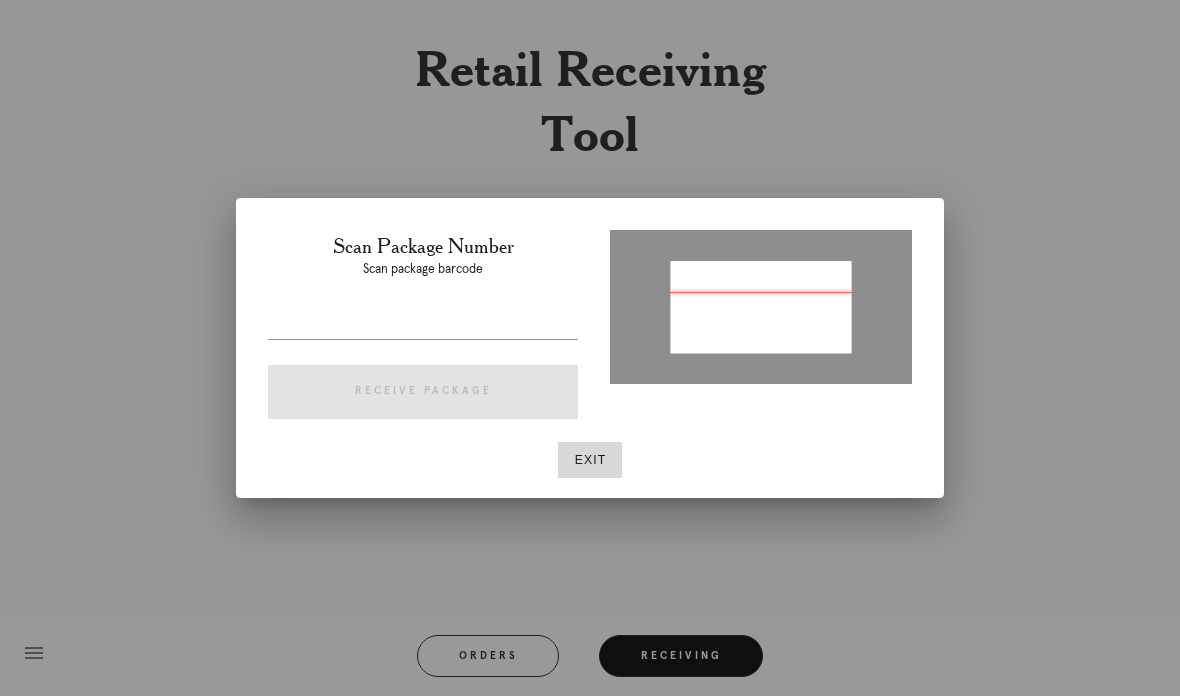 type on "P797430195646184" 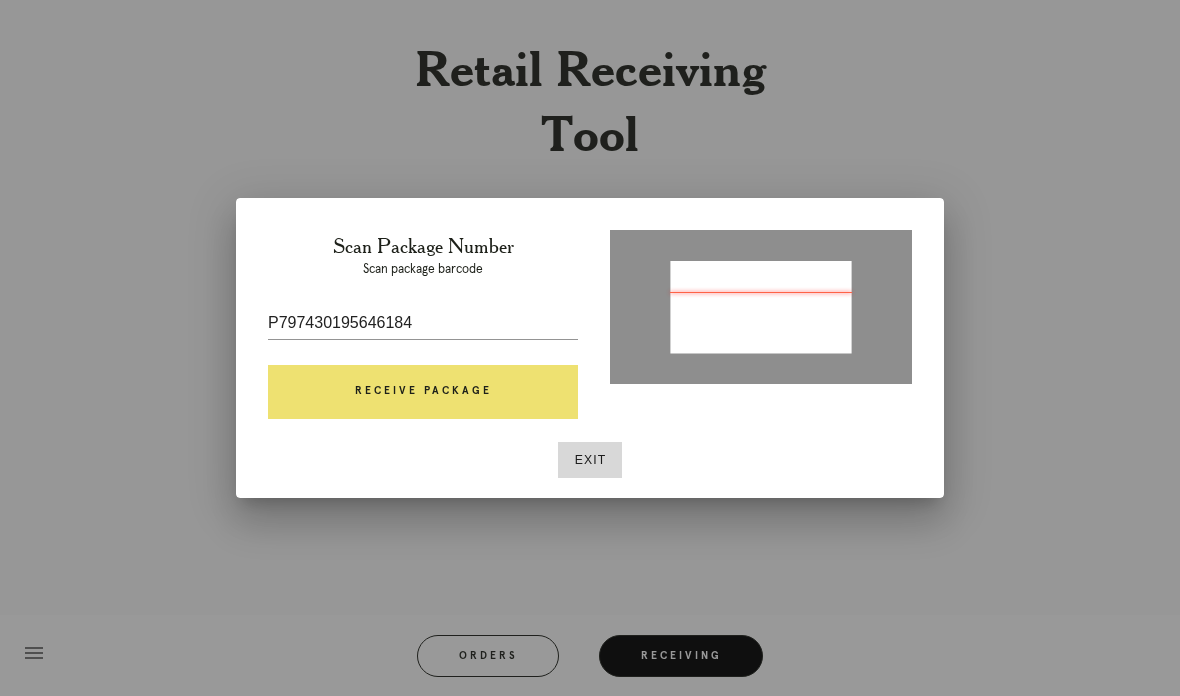 click on "Receive Package" at bounding box center [423, 392] 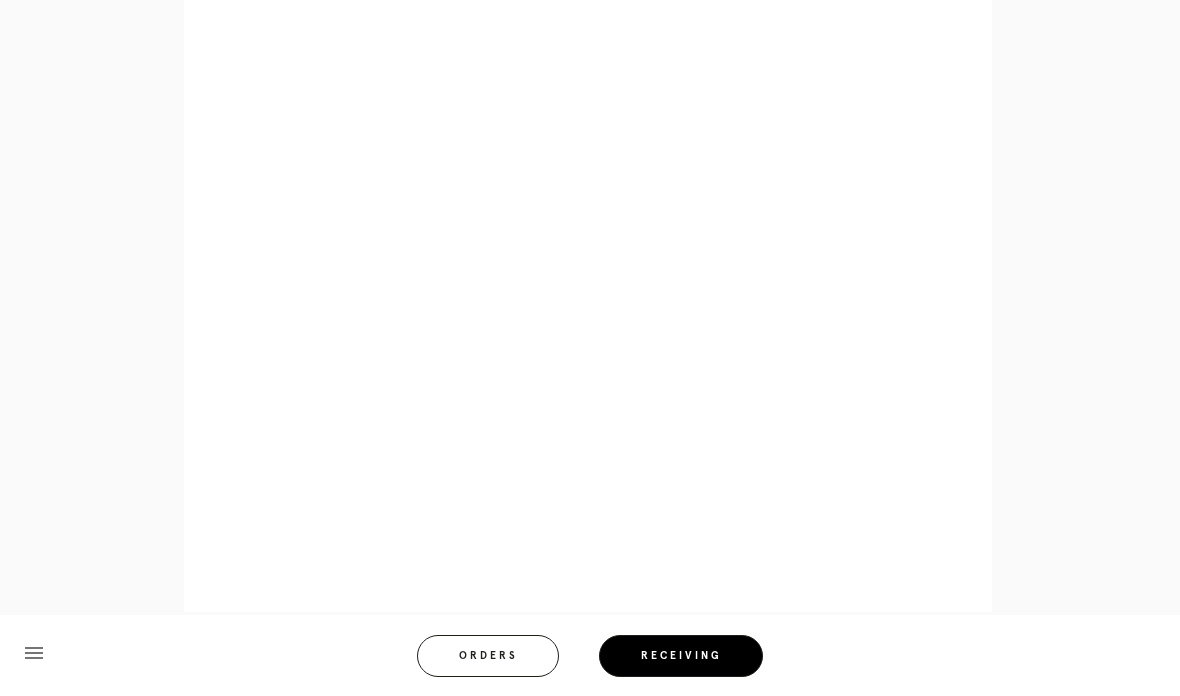 scroll, scrollTop: 967, scrollLeft: 0, axis: vertical 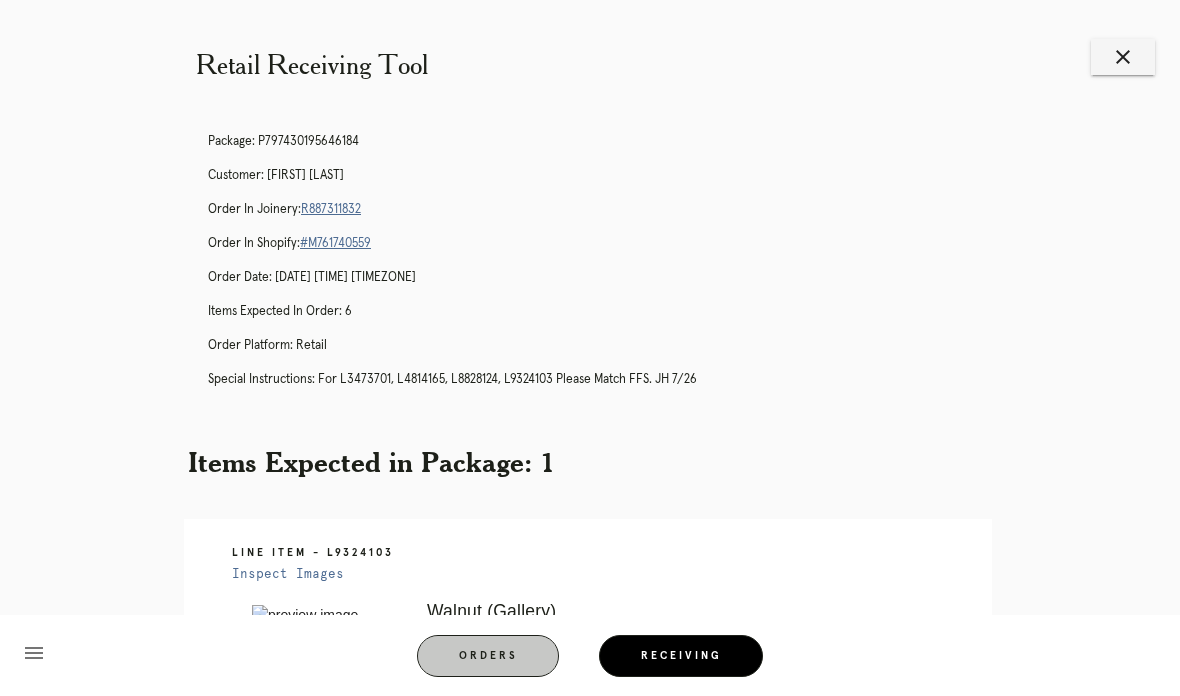 click on "Receiving" at bounding box center (681, 656) 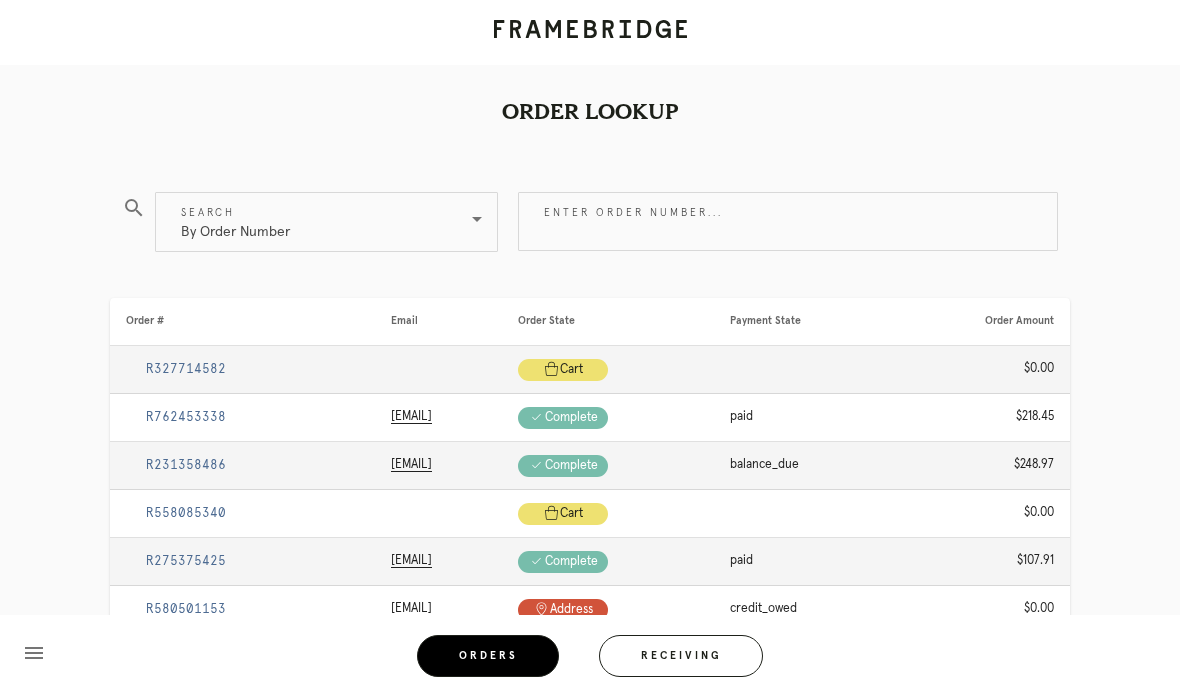 click on "Receiving" at bounding box center (681, 656) 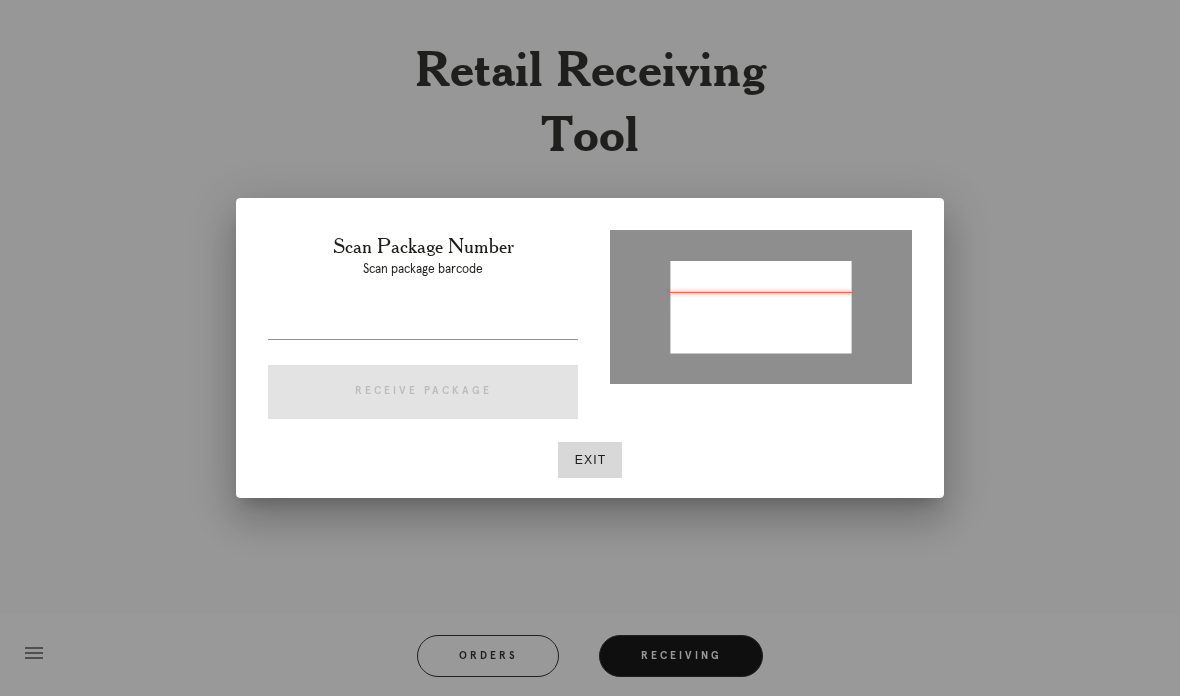 type on "P226281421081923" 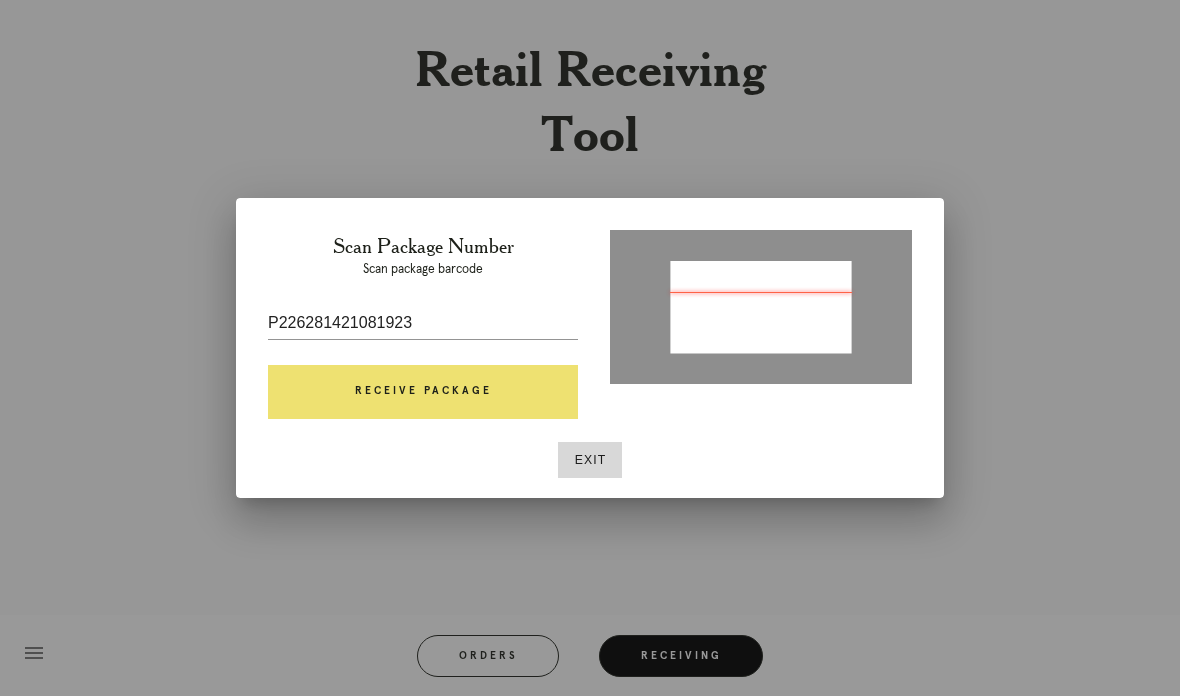 click on "Receive Package" at bounding box center (423, 392) 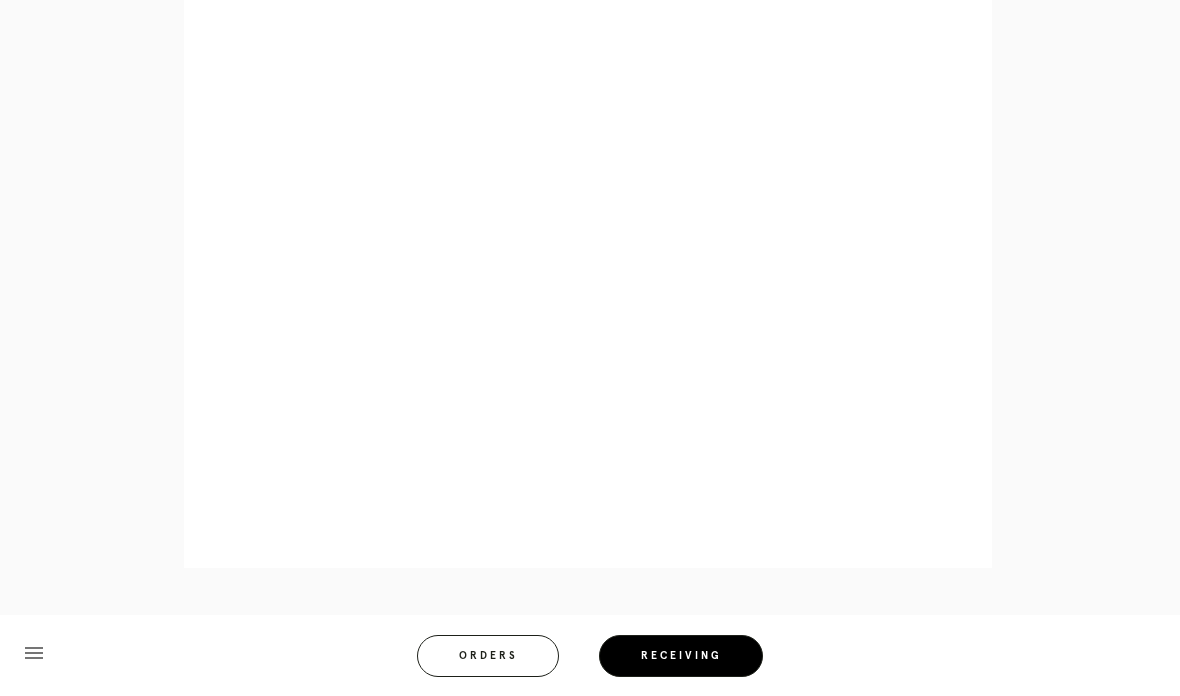 scroll, scrollTop: 1071, scrollLeft: 0, axis: vertical 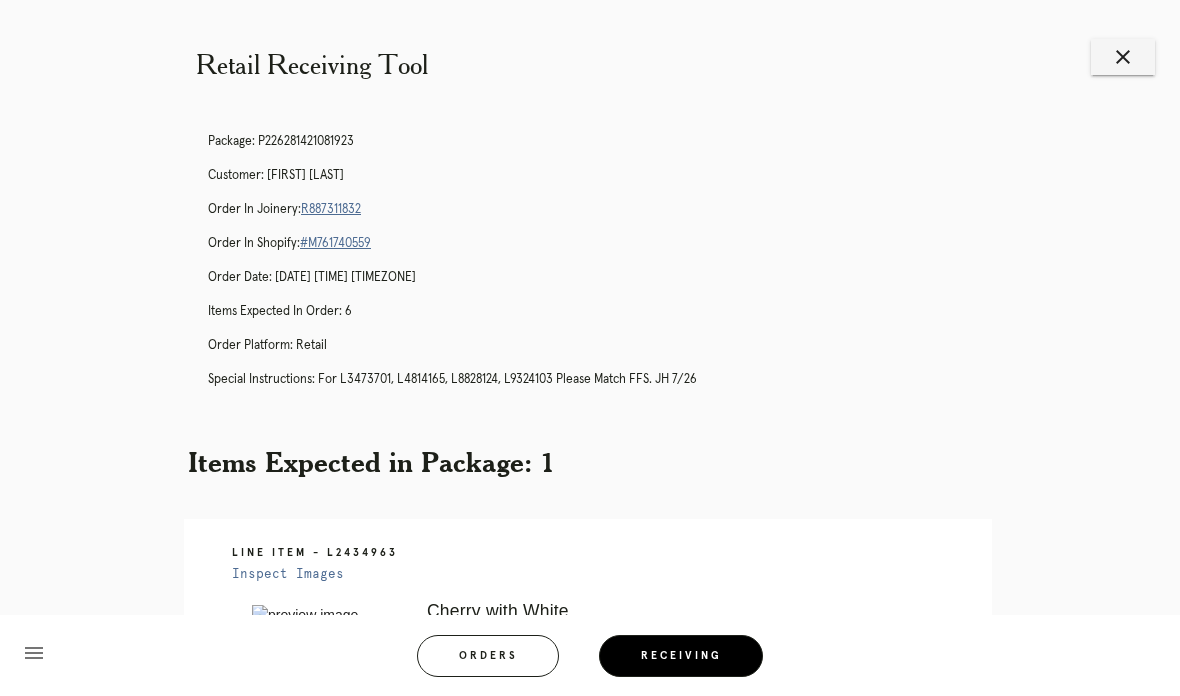 click on "R887311832" at bounding box center (331, 209) 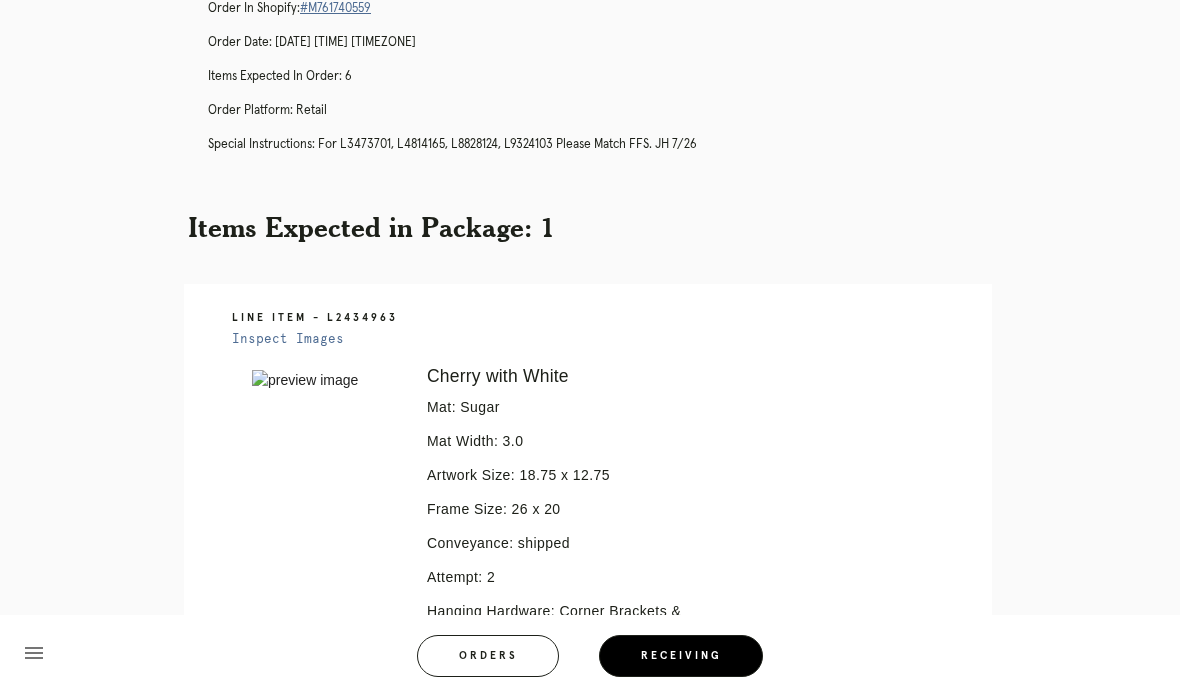scroll, scrollTop: 149, scrollLeft: 0, axis: vertical 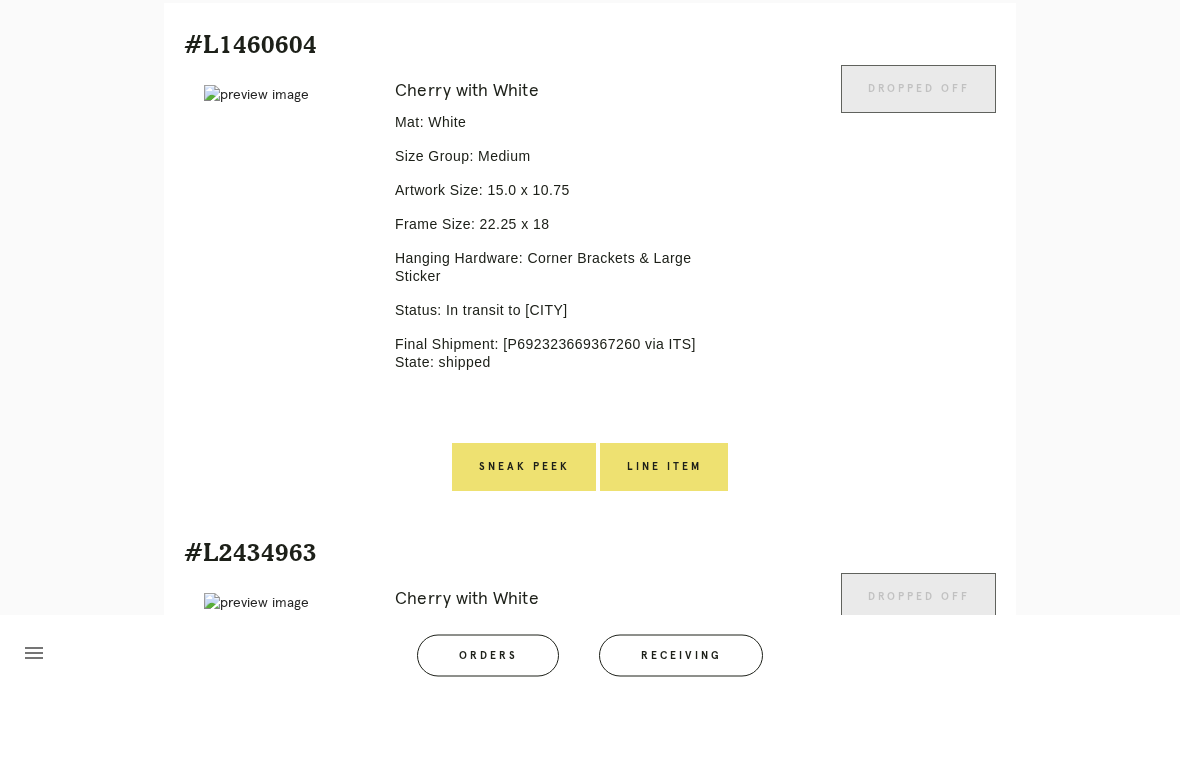 click on "Line Item" at bounding box center (664, 543) 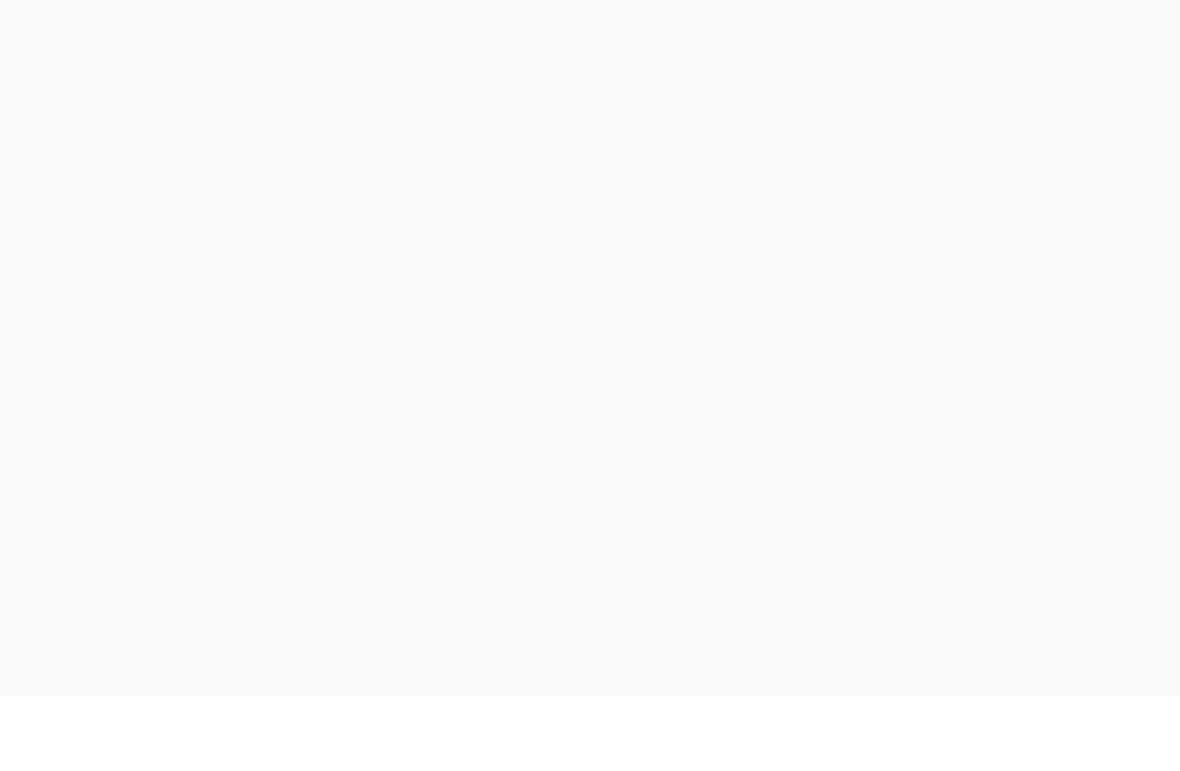 scroll, scrollTop: 49, scrollLeft: 0, axis: vertical 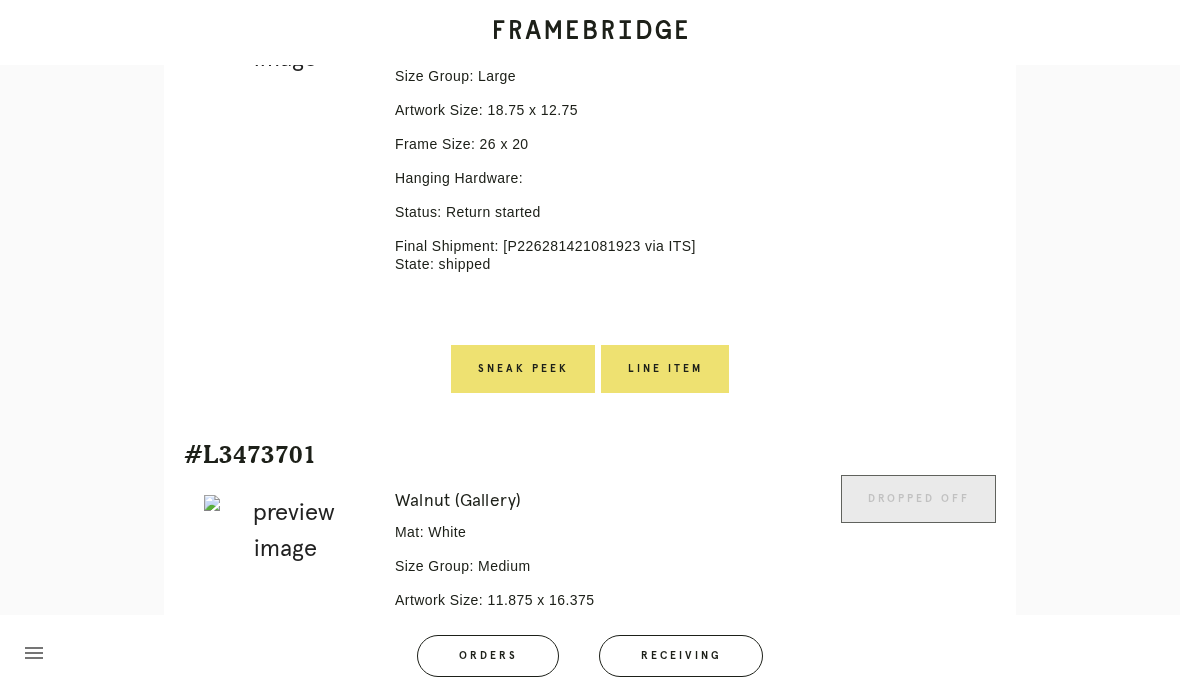 click on "Line Item" at bounding box center [665, 369] 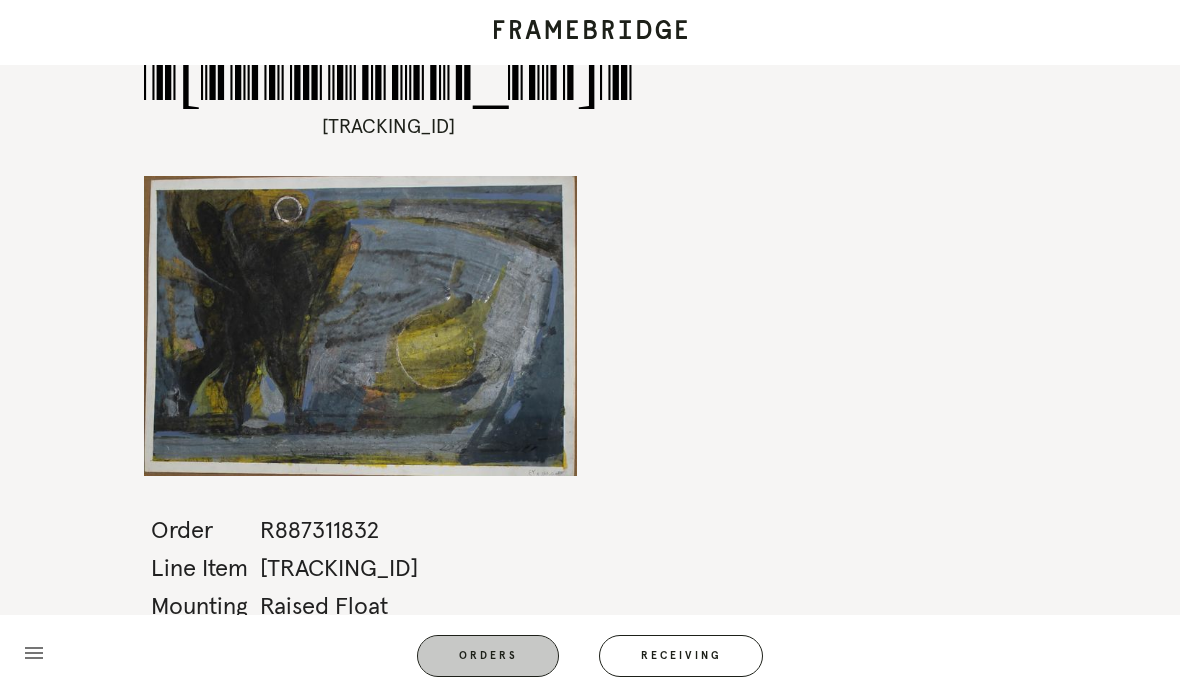 click on "Receiving" at bounding box center (681, 656) 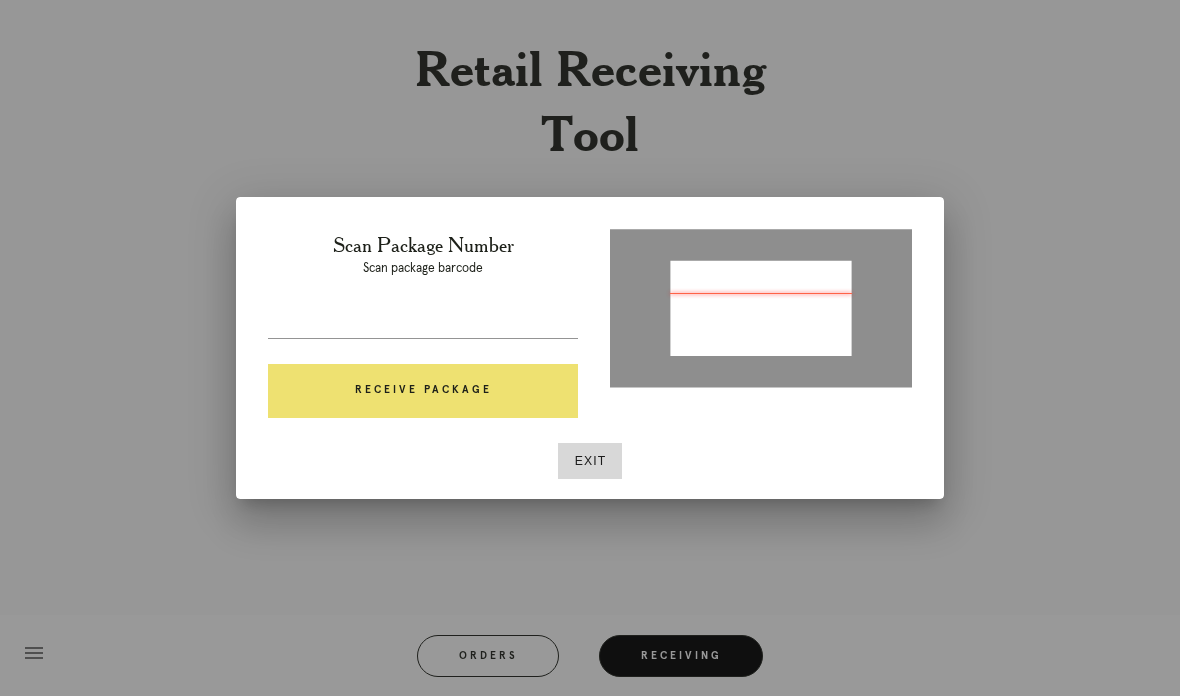 type on "P909178832949328" 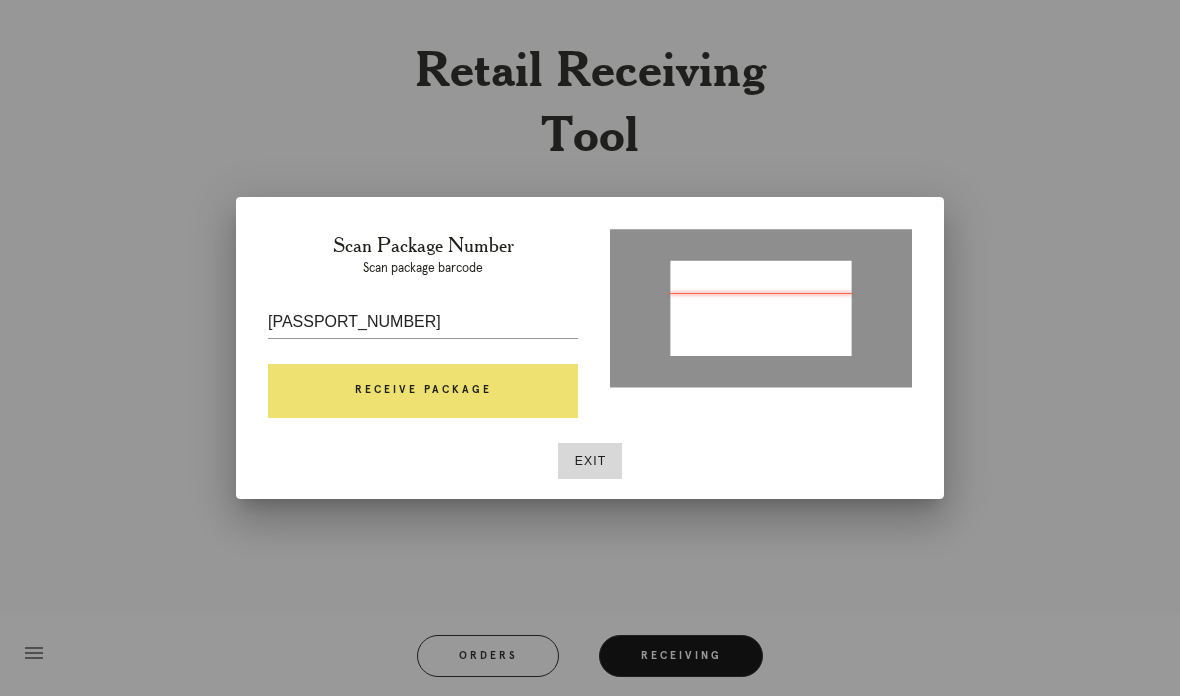 click on "Receive Package" at bounding box center (423, 391) 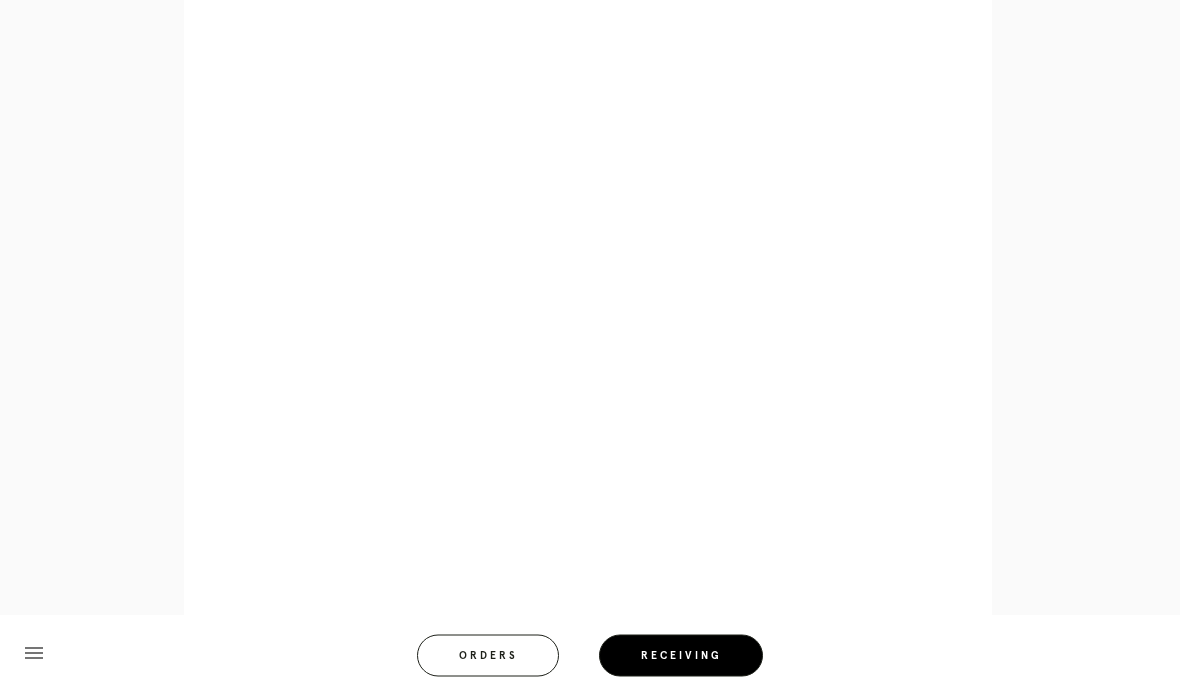 scroll, scrollTop: 947, scrollLeft: 0, axis: vertical 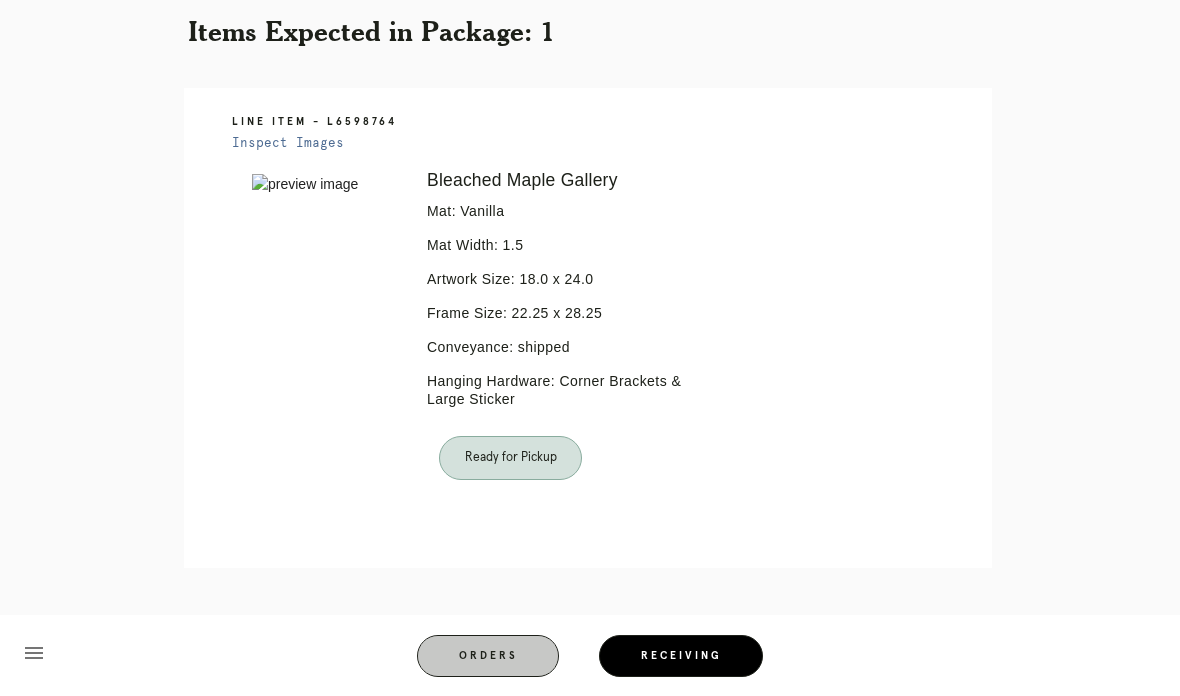 click on "Receiving" at bounding box center [681, 656] 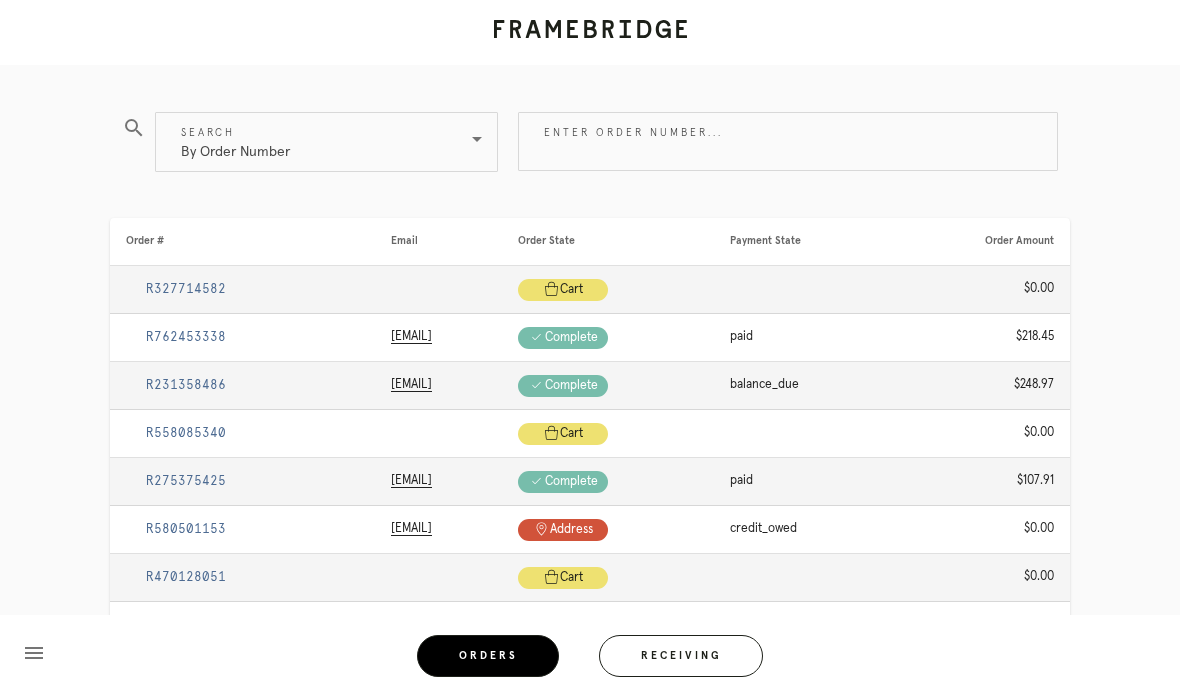 click on "Receiving" at bounding box center (681, 656) 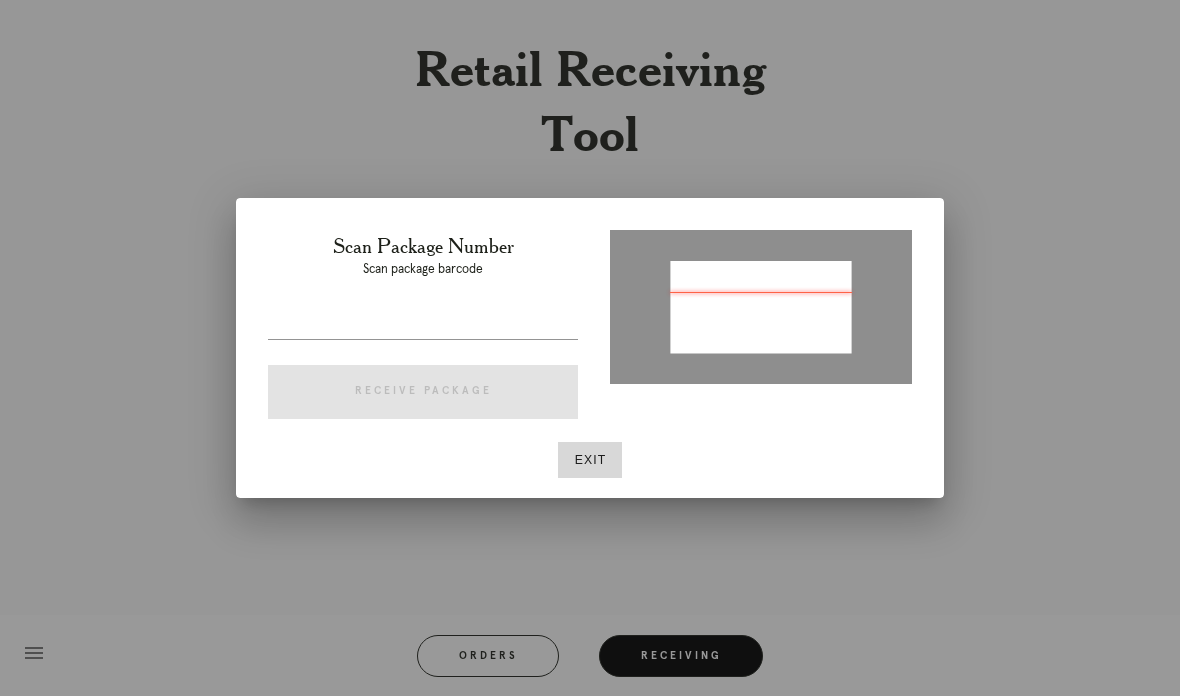 type on "L3W286658276968778" 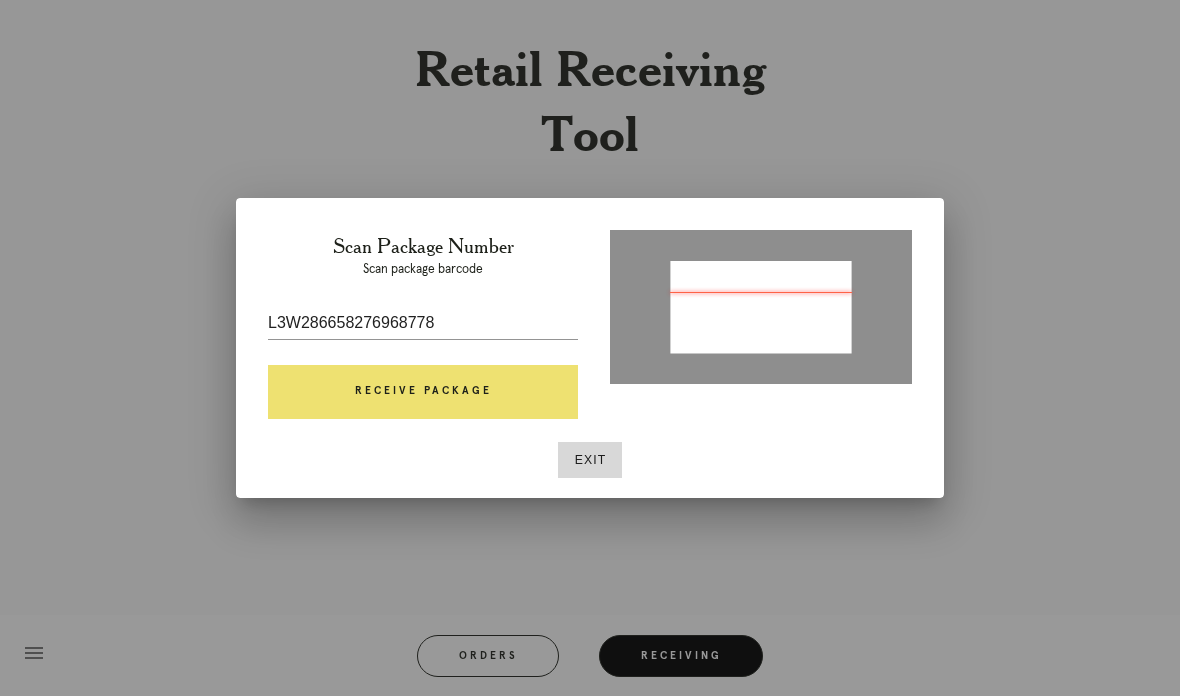 click on "Receive Package" at bounding box center [423, 392] 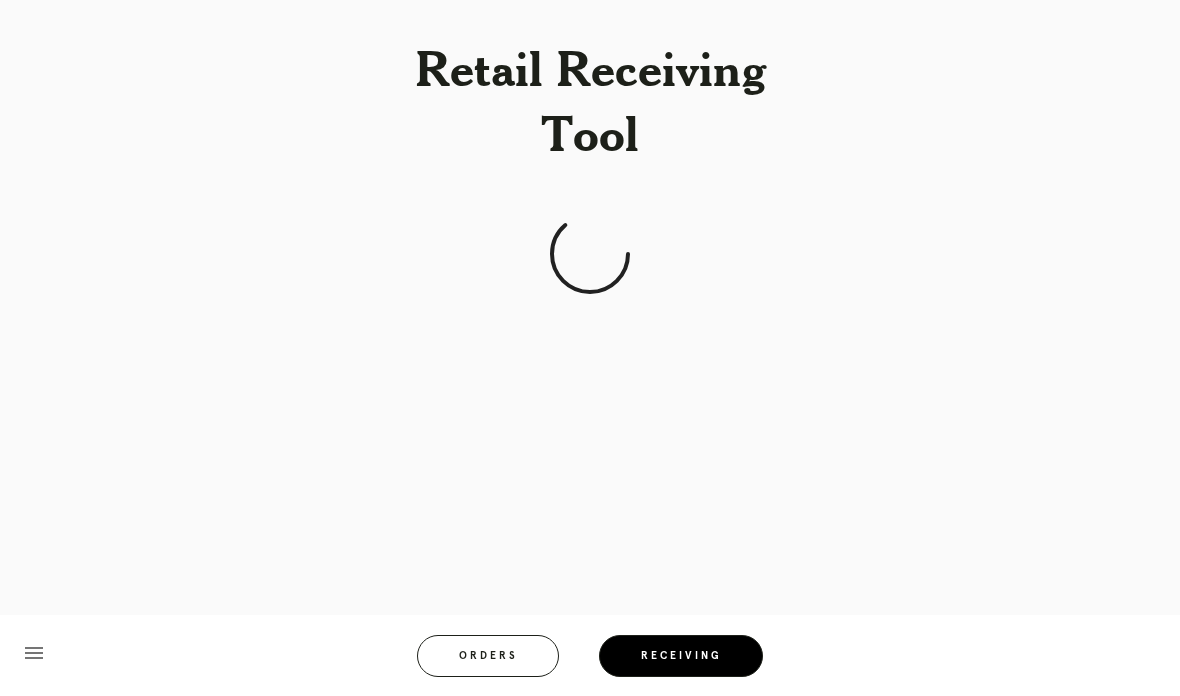 click on "Orders" at bounding box center (488, 656) 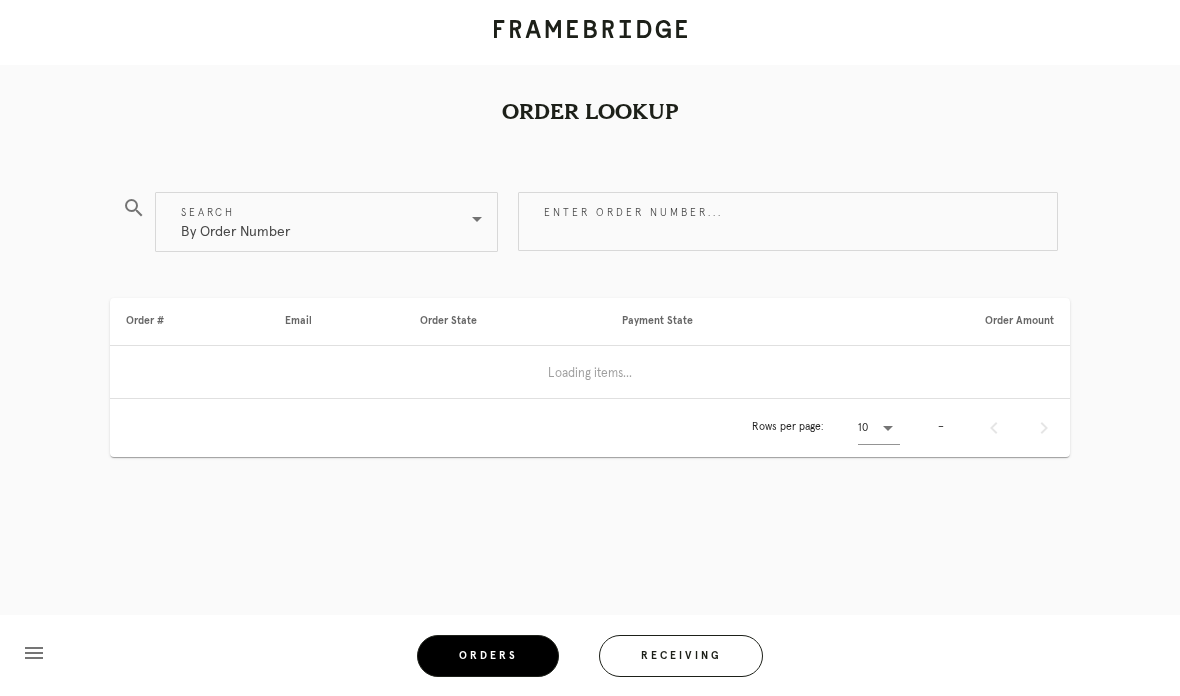 click on "Receiving" at bounding box center (681, 656) 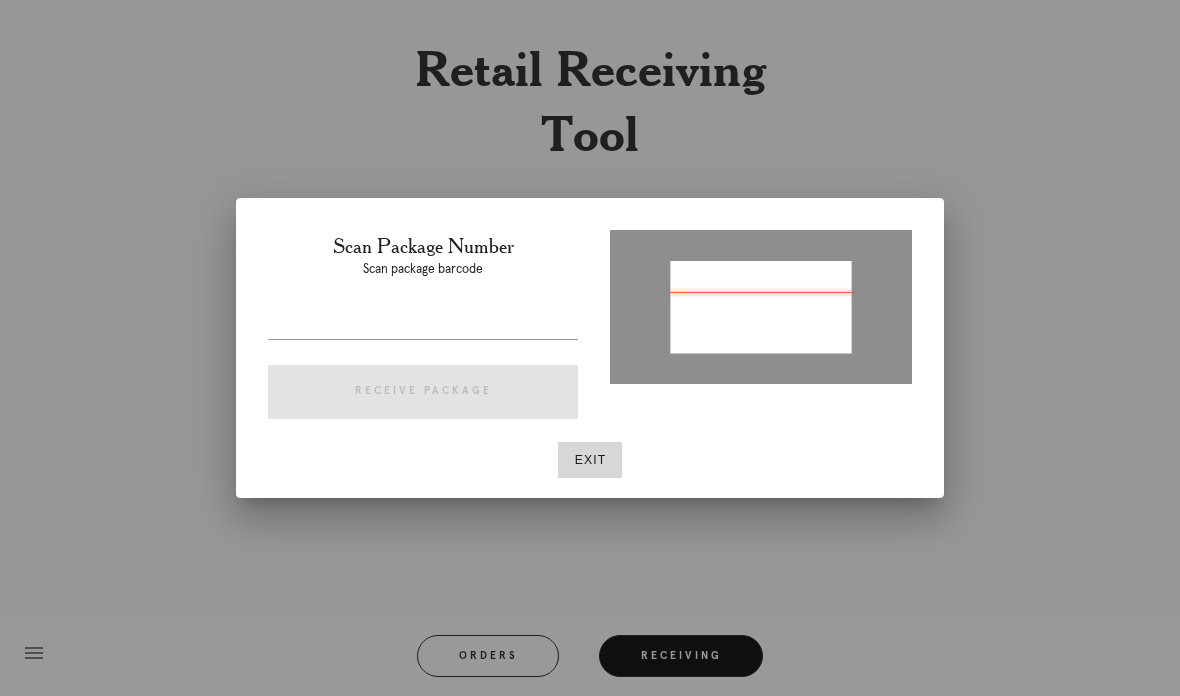 type on "P948338804556633" 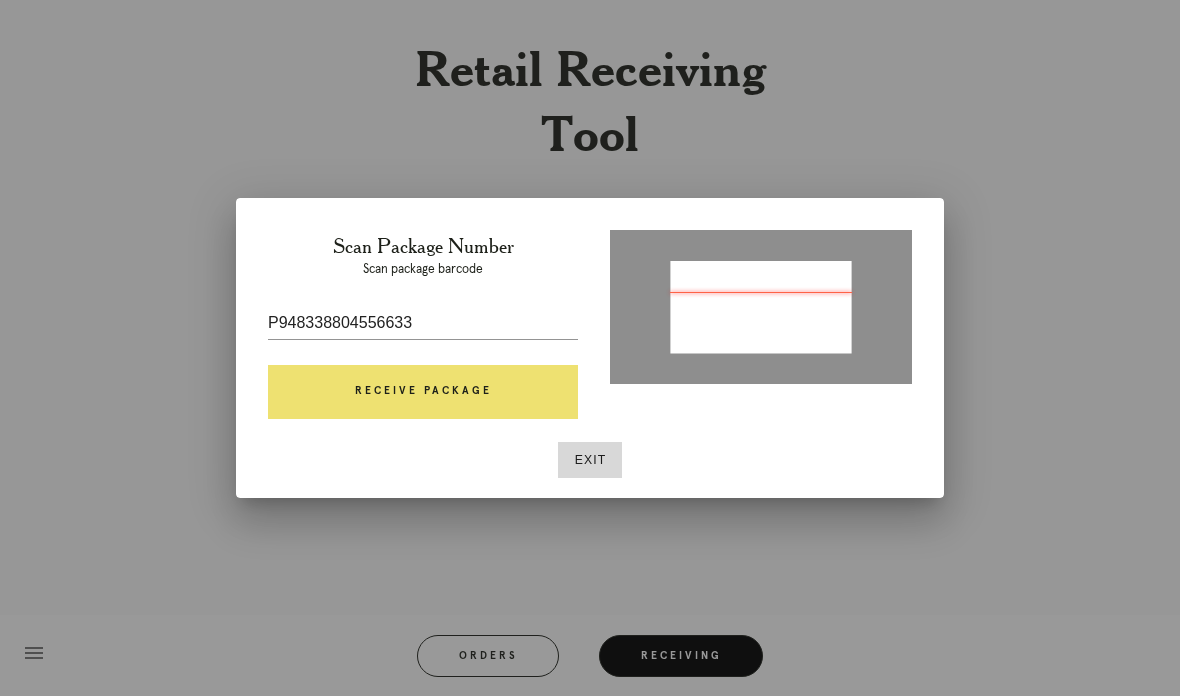click on "Receive Package" at bounding box center (423, 392) 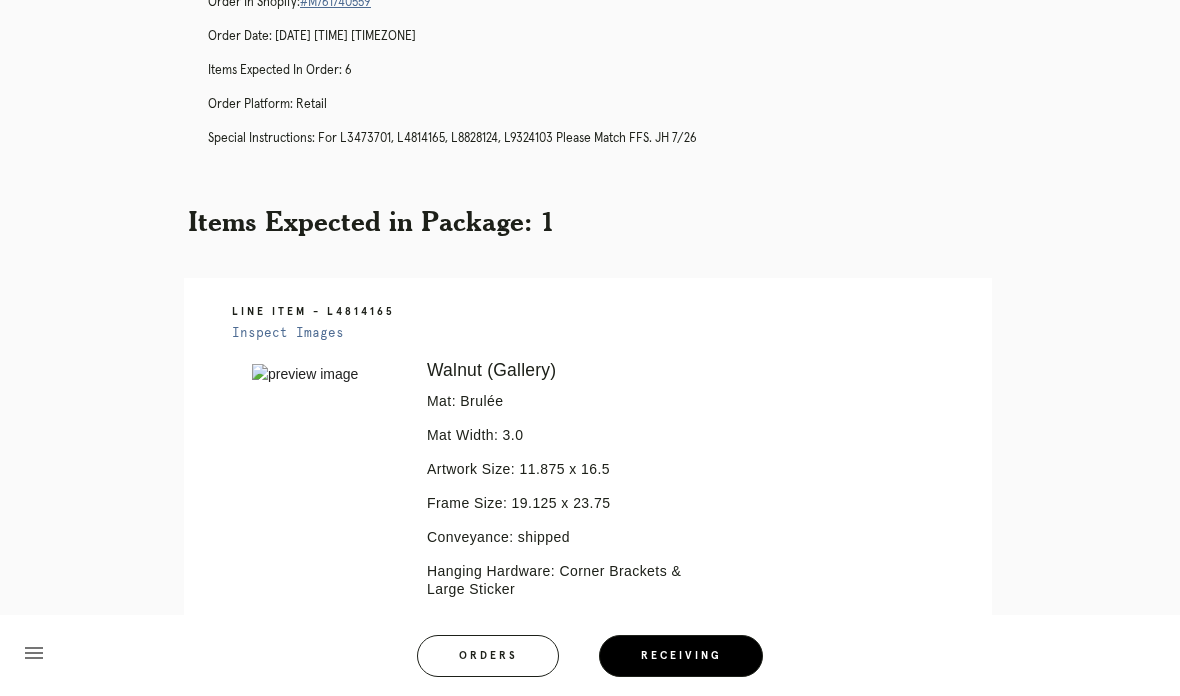 scroll, scrollTop: 0, scrollLeft: 0, axis: both 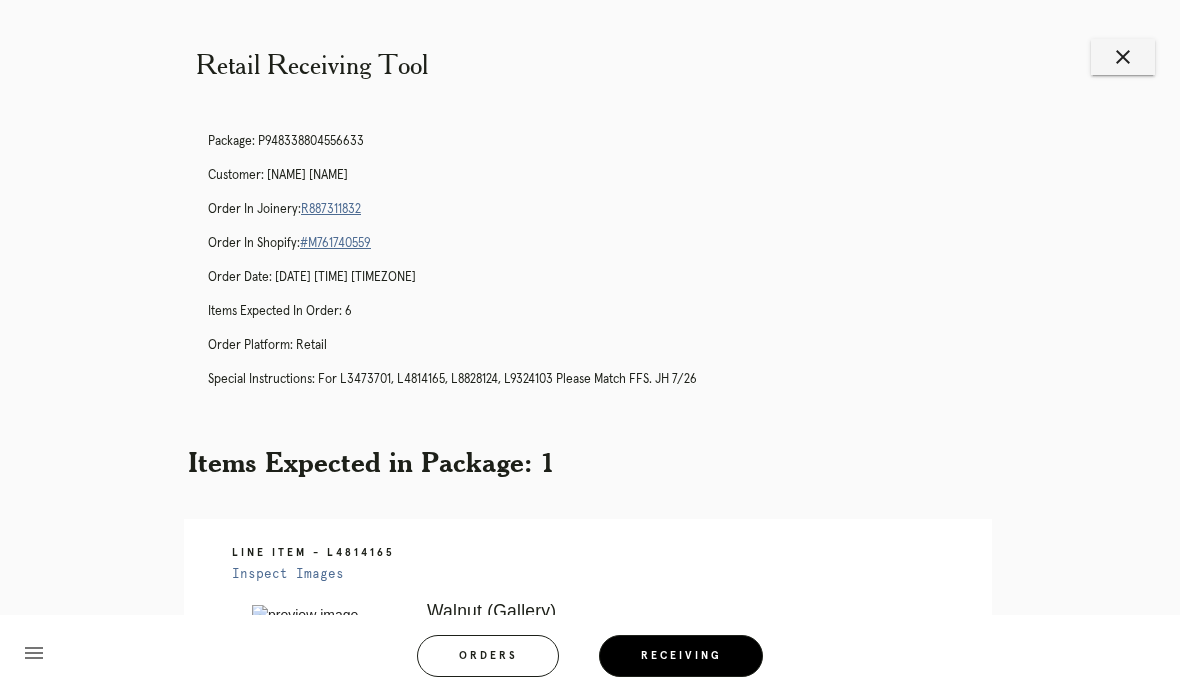 click on "R887311832" at bounding box center (331, 209) 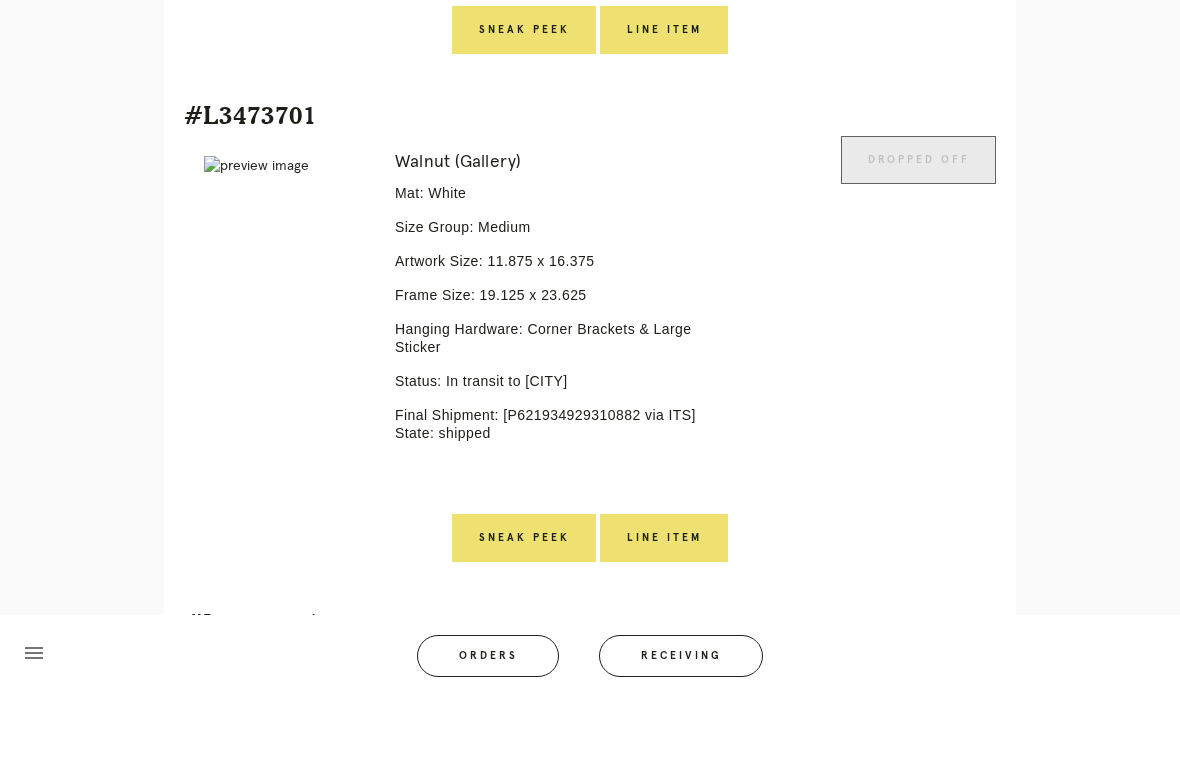 scroll, scrollTop: 1520, scrollLeft: 0, axis: vertical 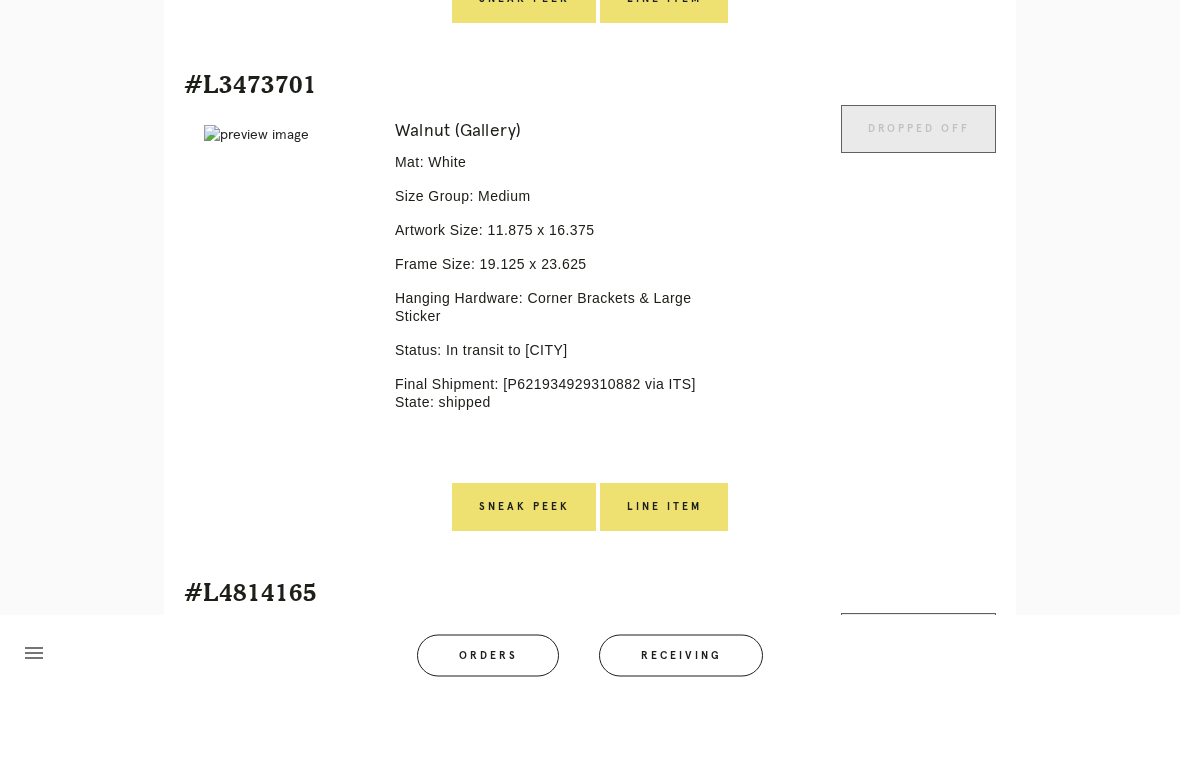 click on "Orders" at bounding box center [488, 731] 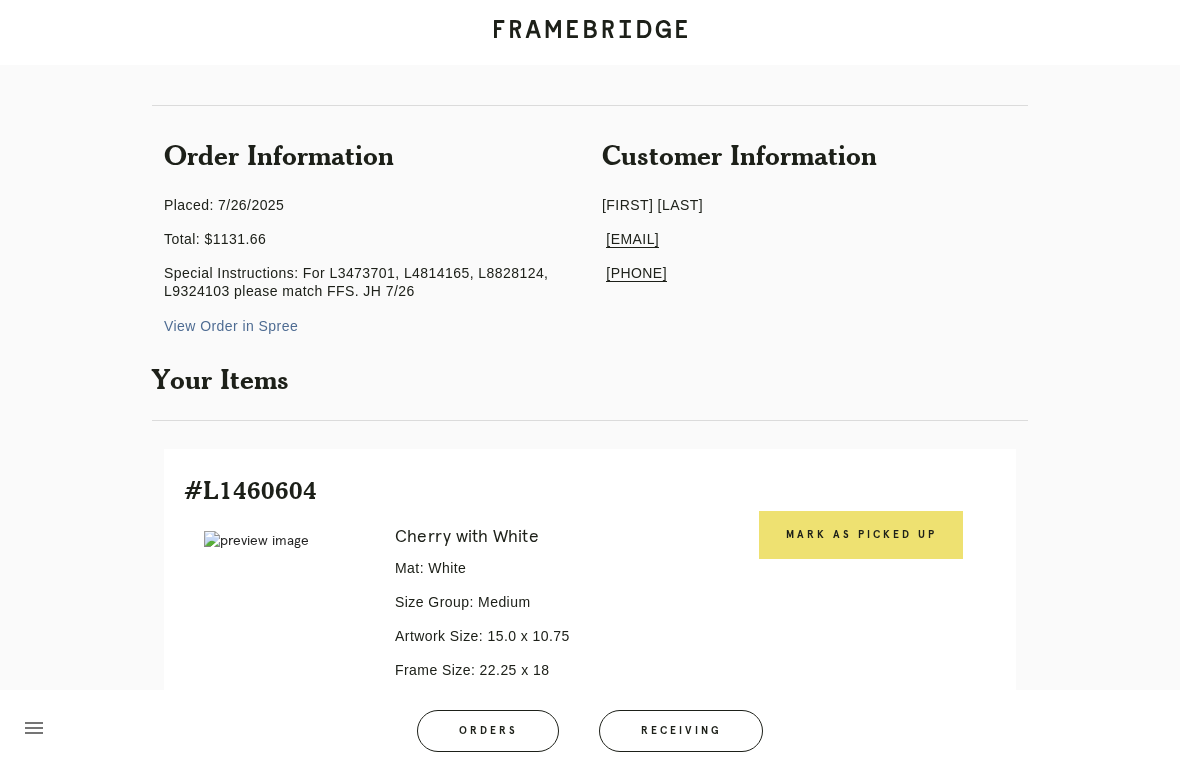 scroll, scrollTop: 49, scrollLeft: 0, axis: vertical 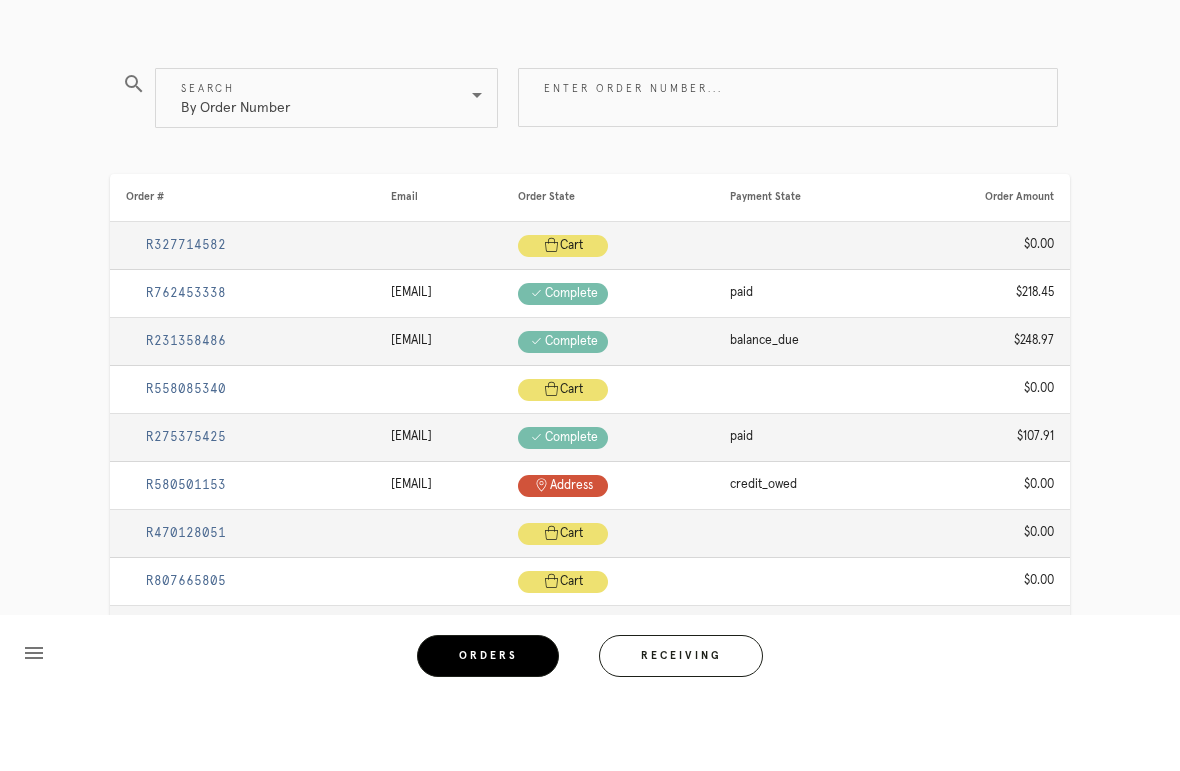 click on "Receiving" at bounding box center [681, 731] 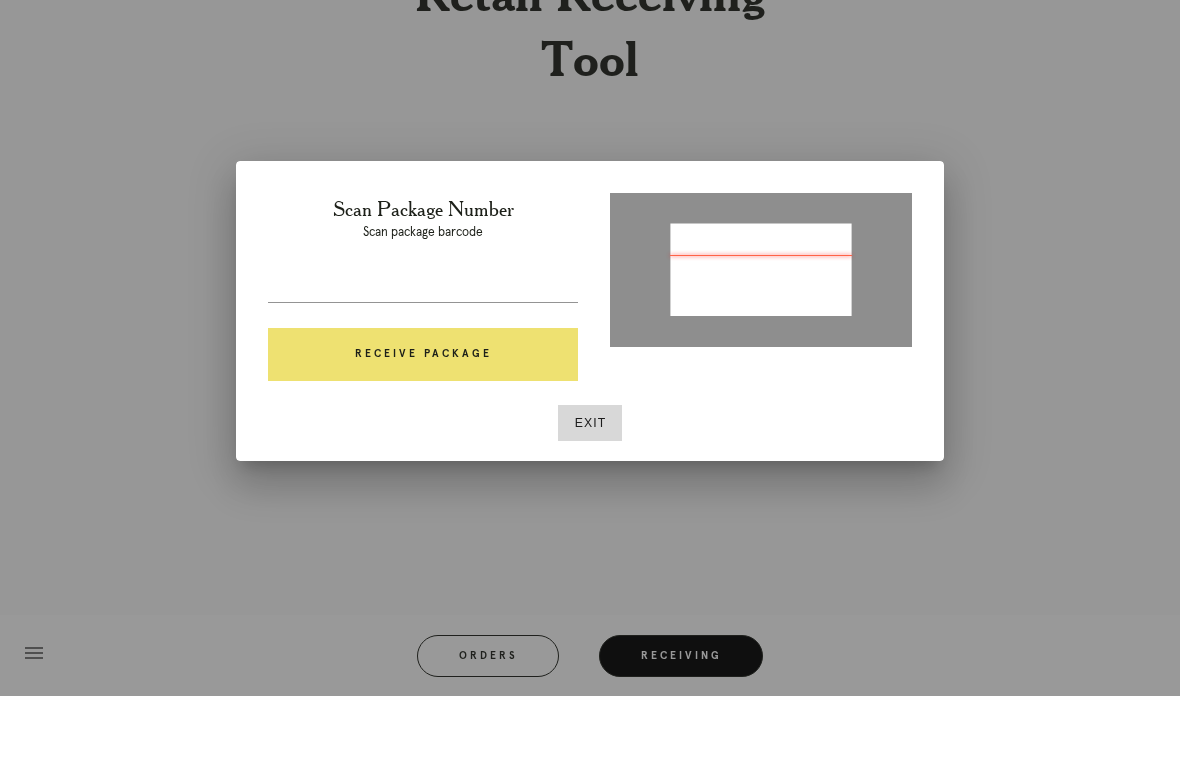 type on "P948338804556633" 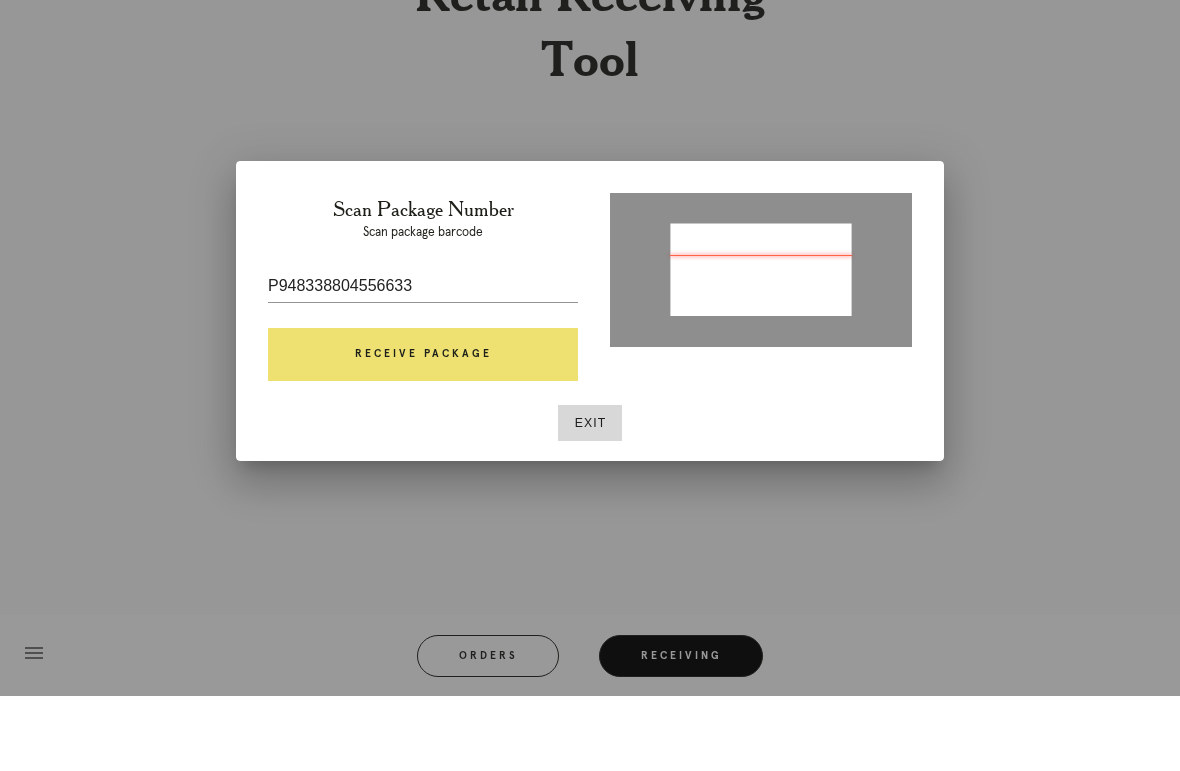 click on "Receive Package" at bounding box center [423, 430] 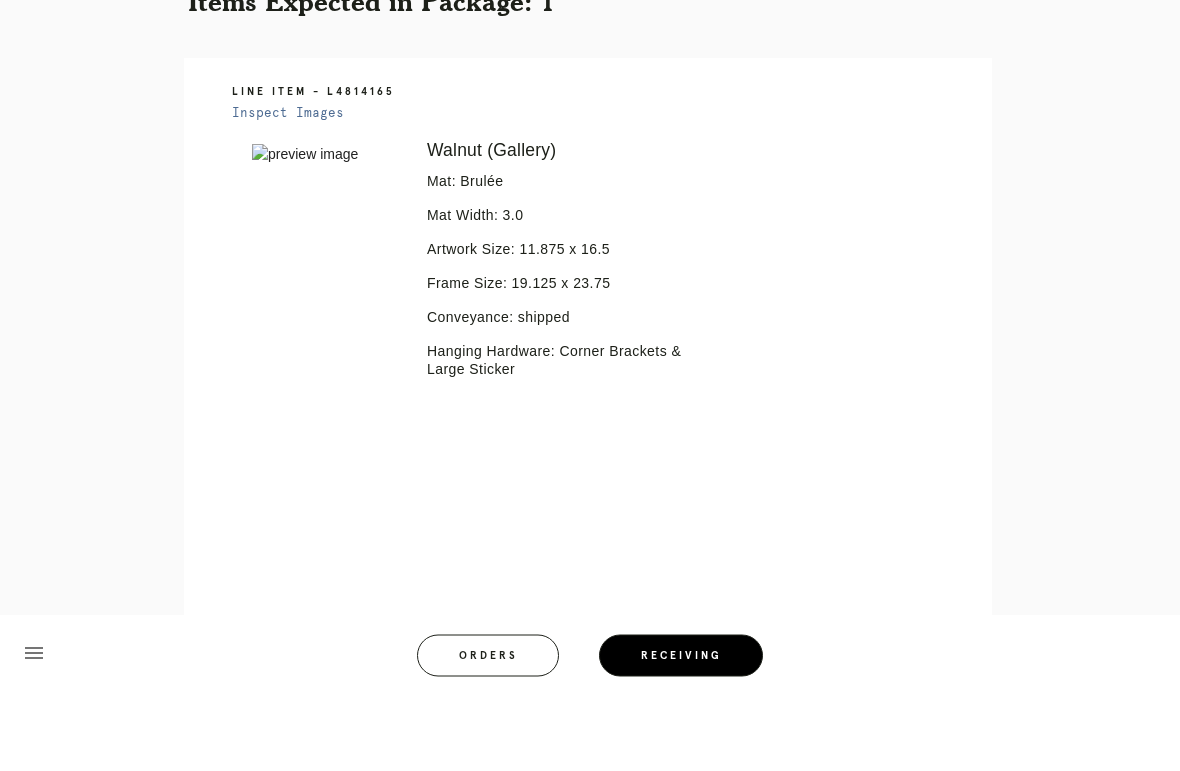scroll, scrollTop: 387, scrollLeft: 0, axis: vertical 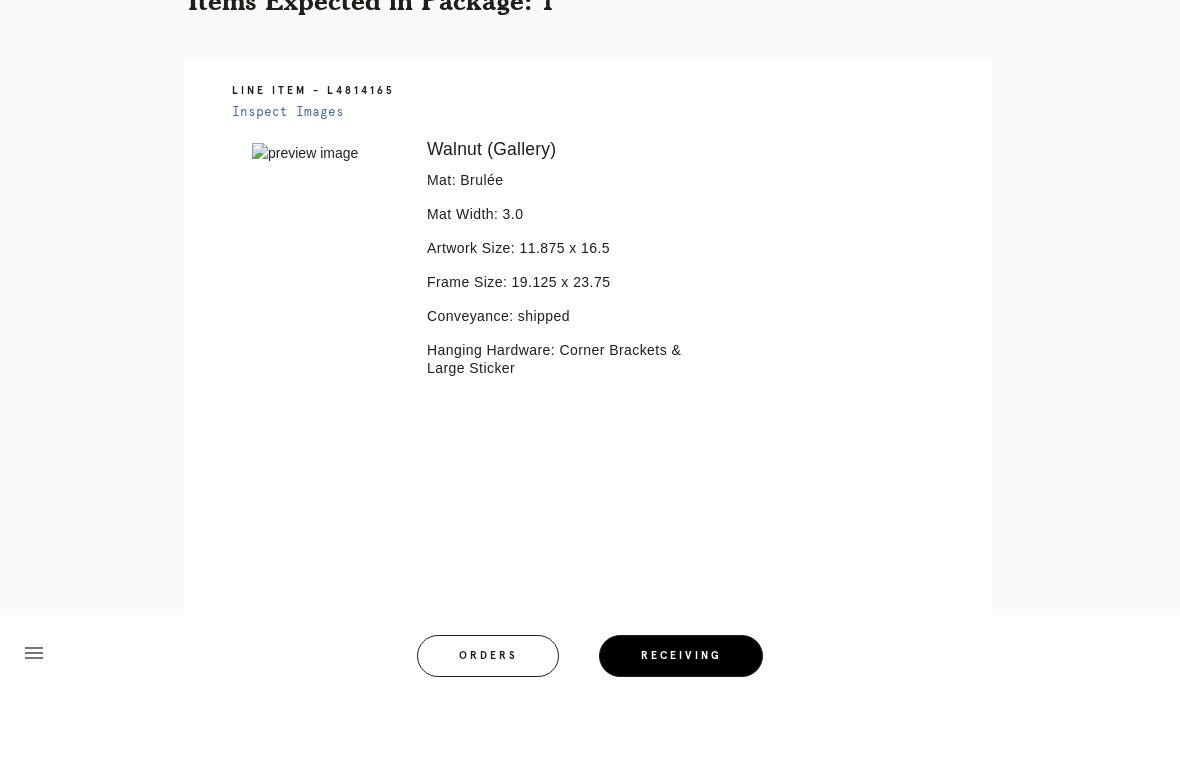 click on "Orders" at bounding box center [488, 731] 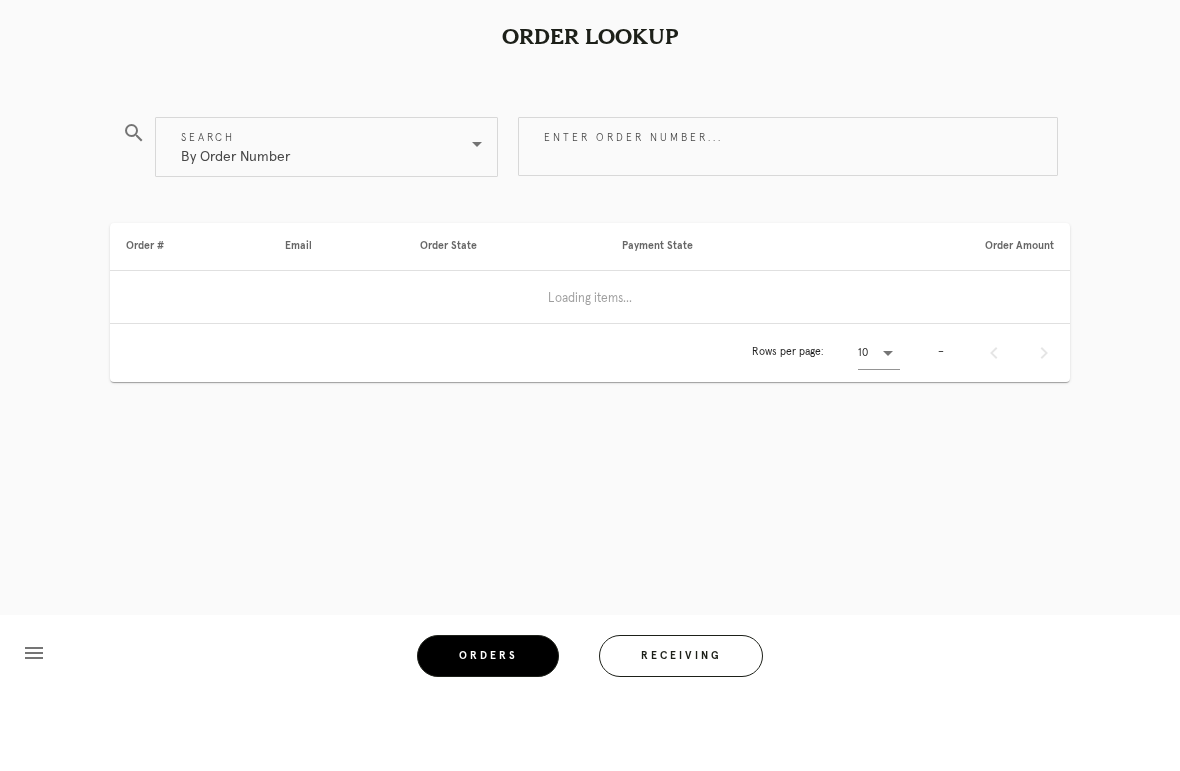 click on "Receiving" at bounding box center [681, 731] 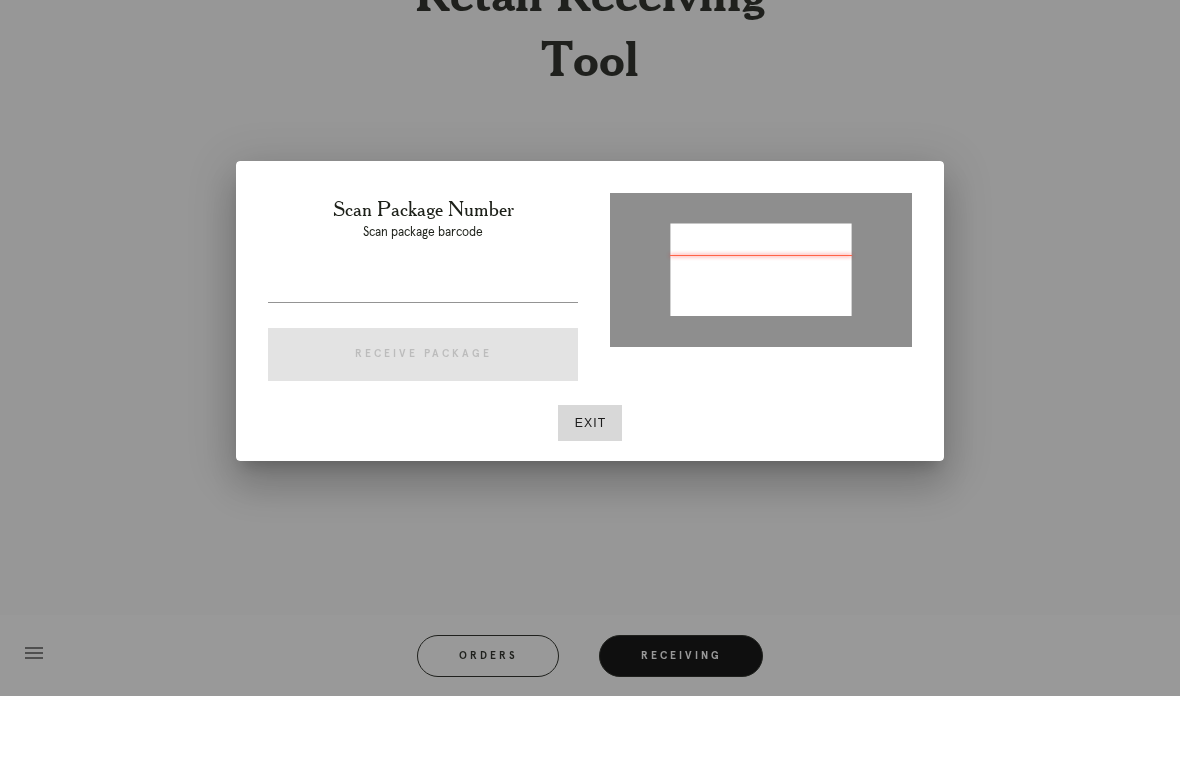 type on "P559009913698320" 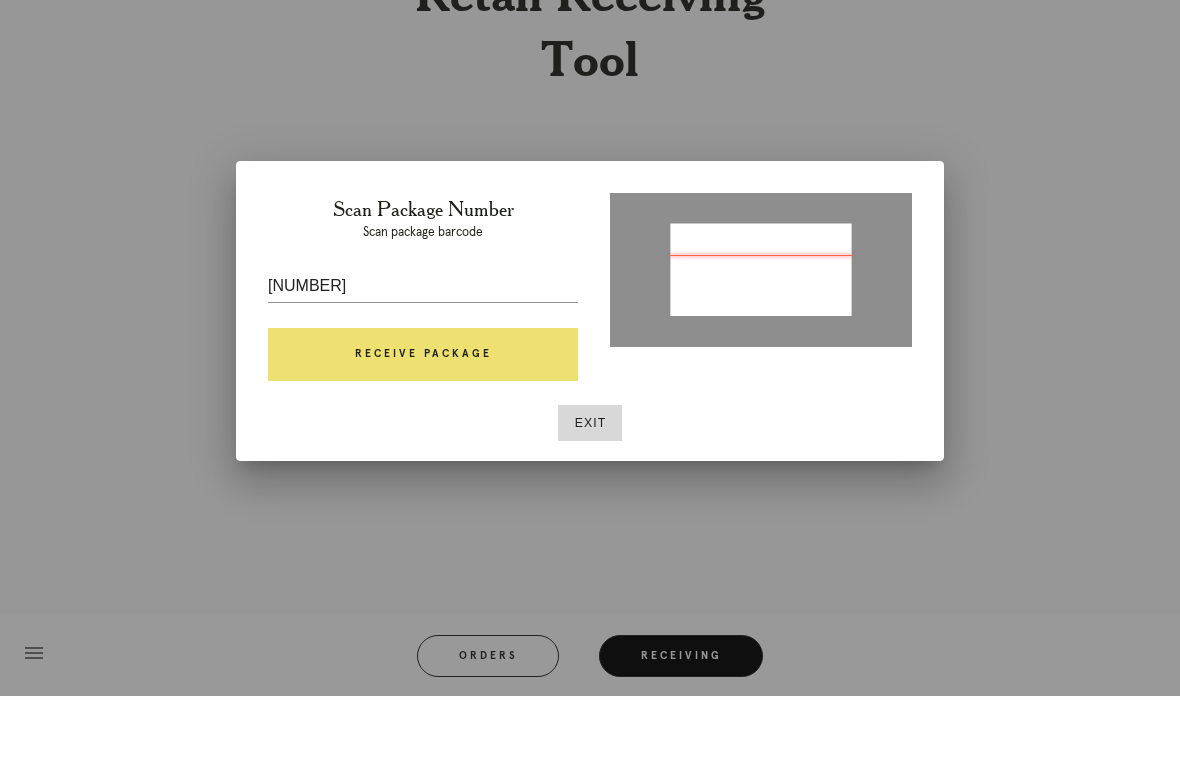 click on "Receive Package" at bounding box center [423, 430] 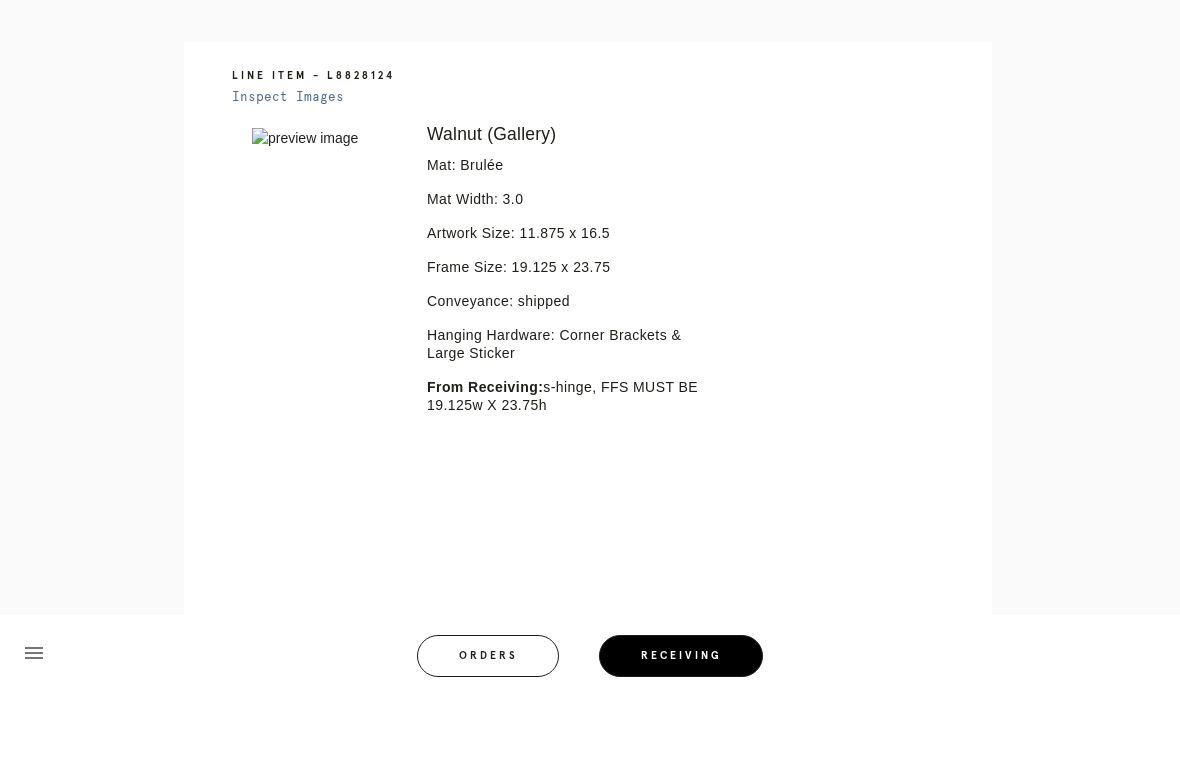 scroll, scrollTop: 493, scrollLeft: 0, axis: vertical 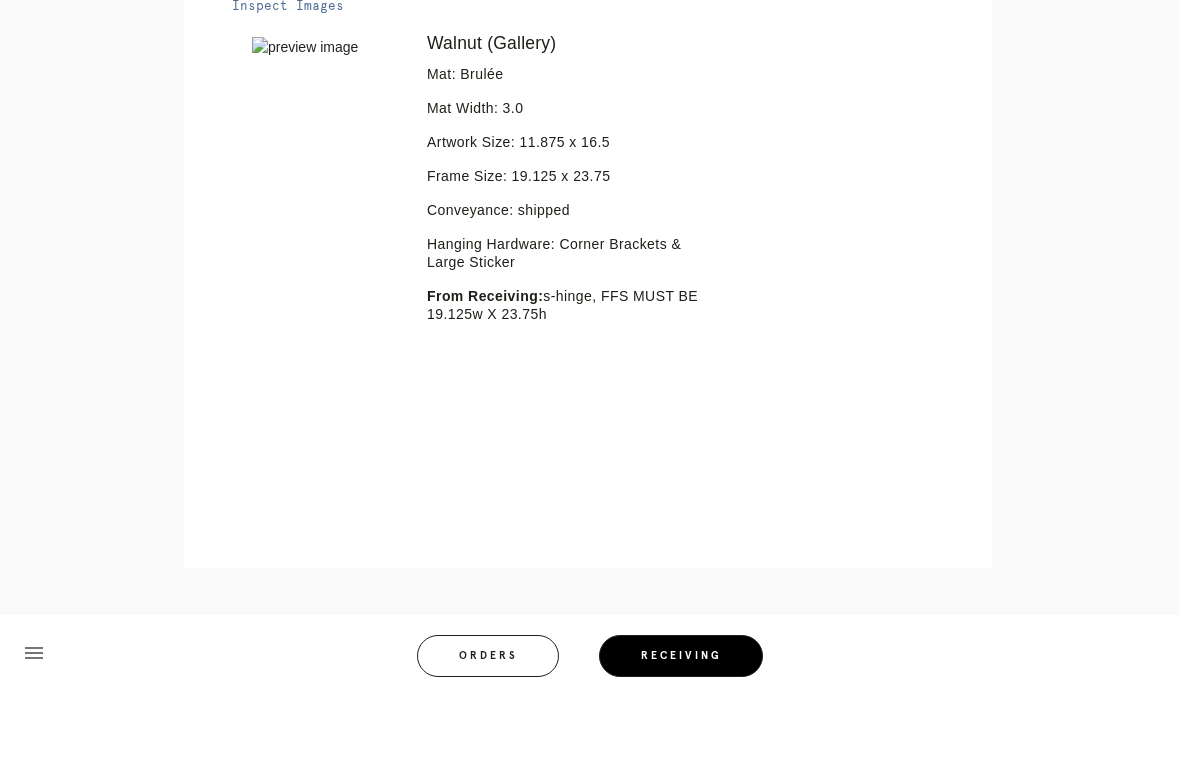 click on "Orders" at bounding box center (488, 731) 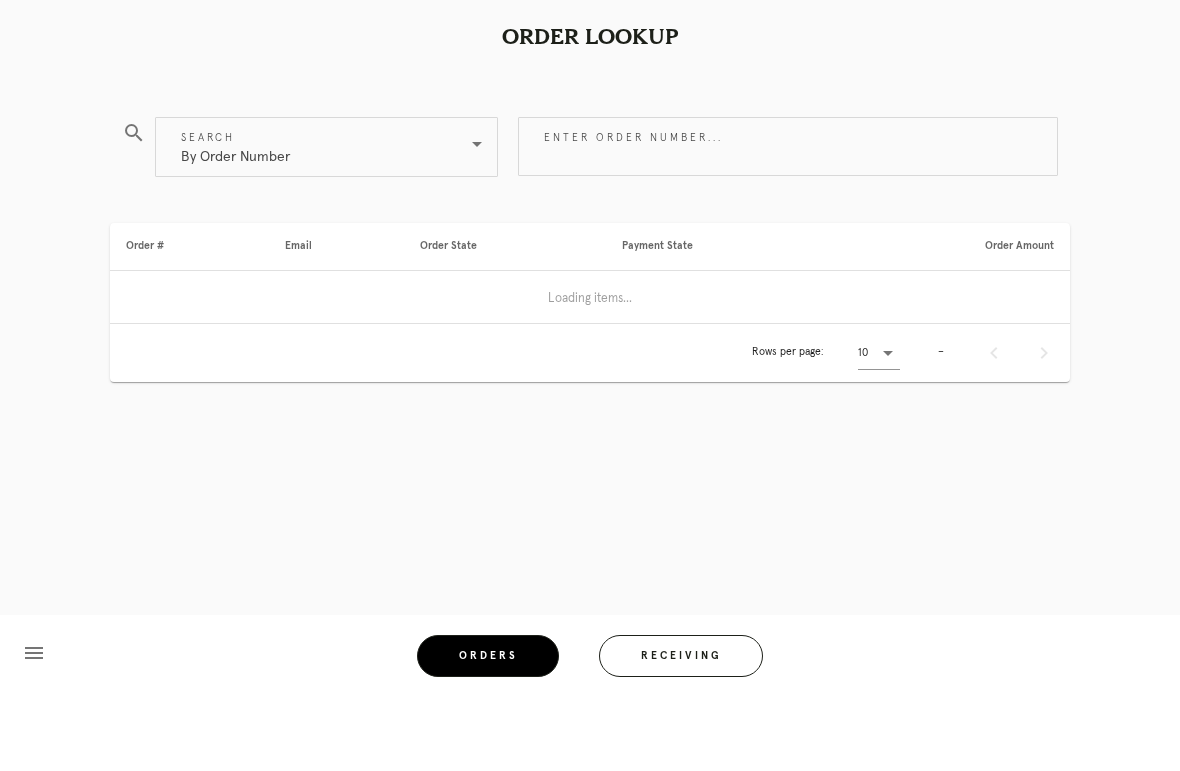 click on "Receiving" at bounding box center (681, 731) 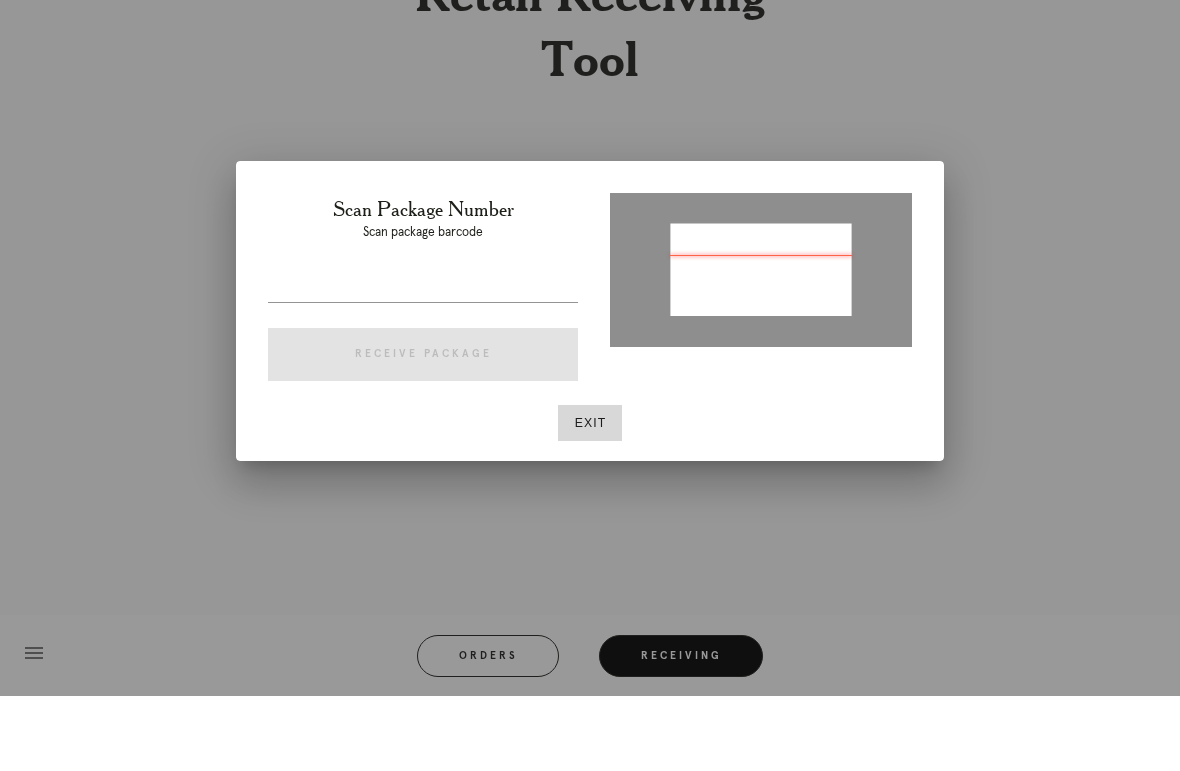 type on "P797430195646184" 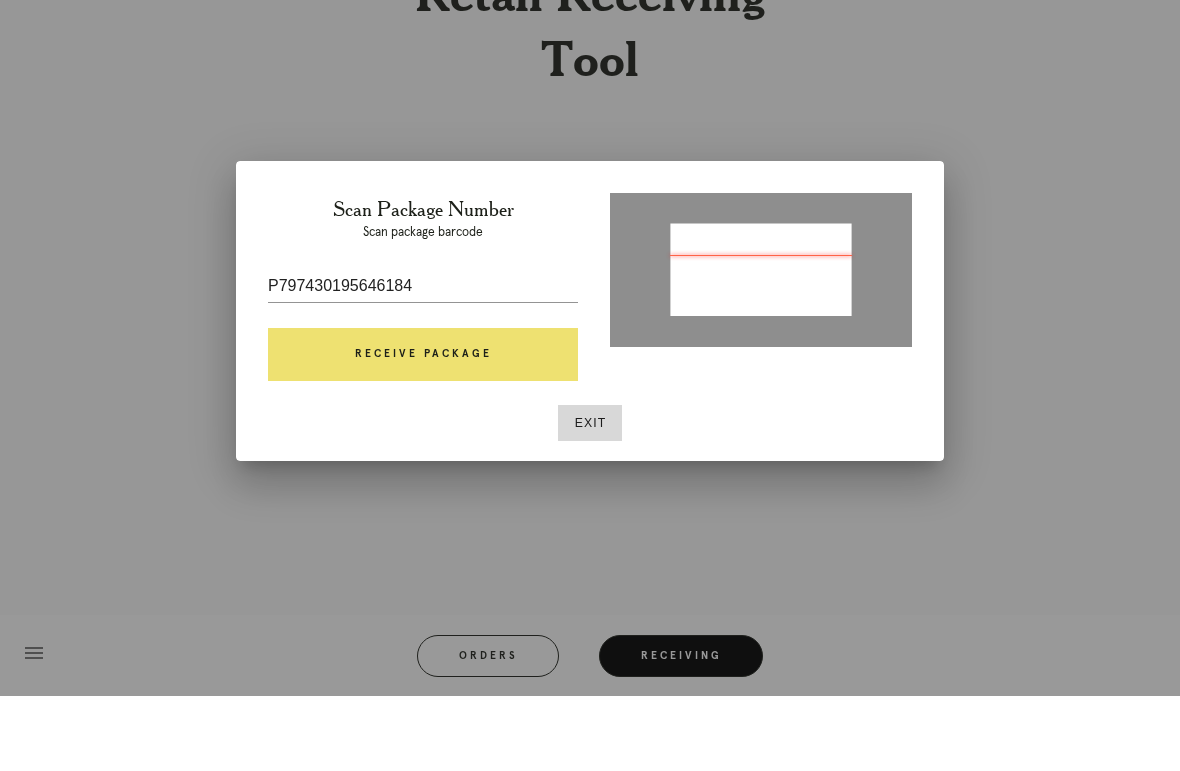 click on "Receive Package" at bounding box center (423, 430) 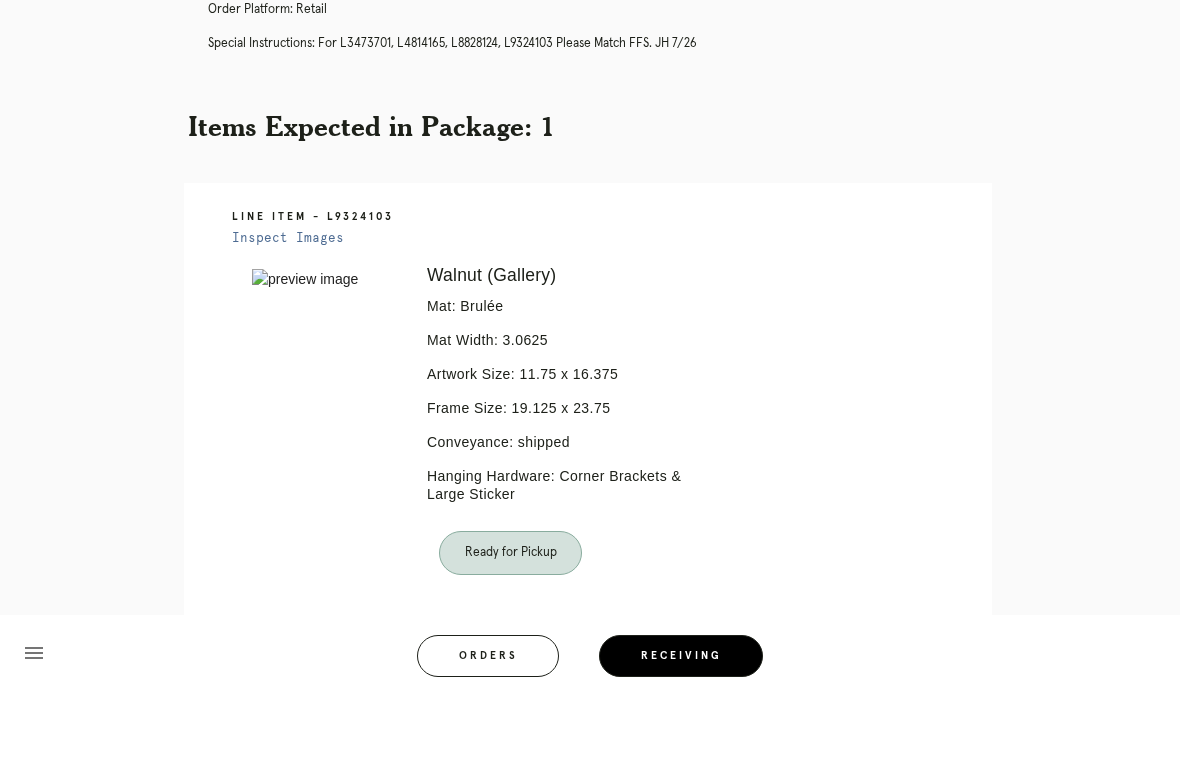 scroll, scrollTop: 356, scrollLeft: 0, axis: vertical 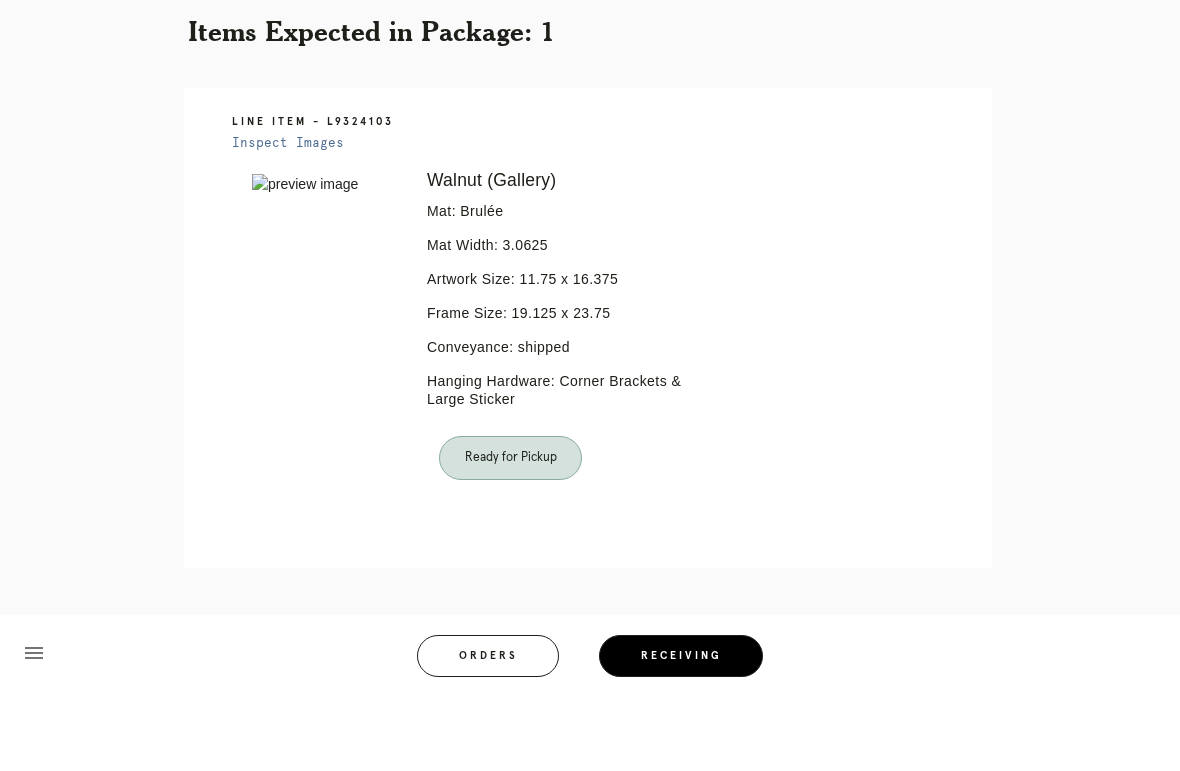 click on "Orders" at bounding box center [488, 731] 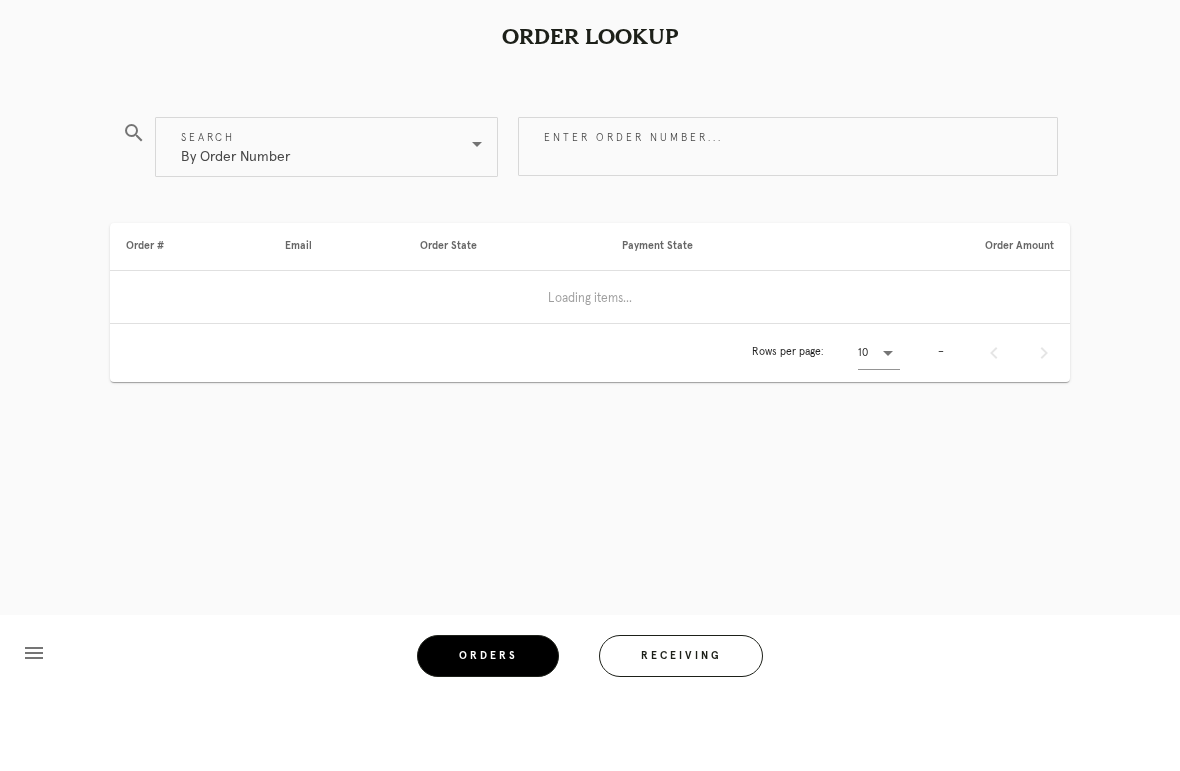 click on "Receiving" at bounding box center [681, 731] 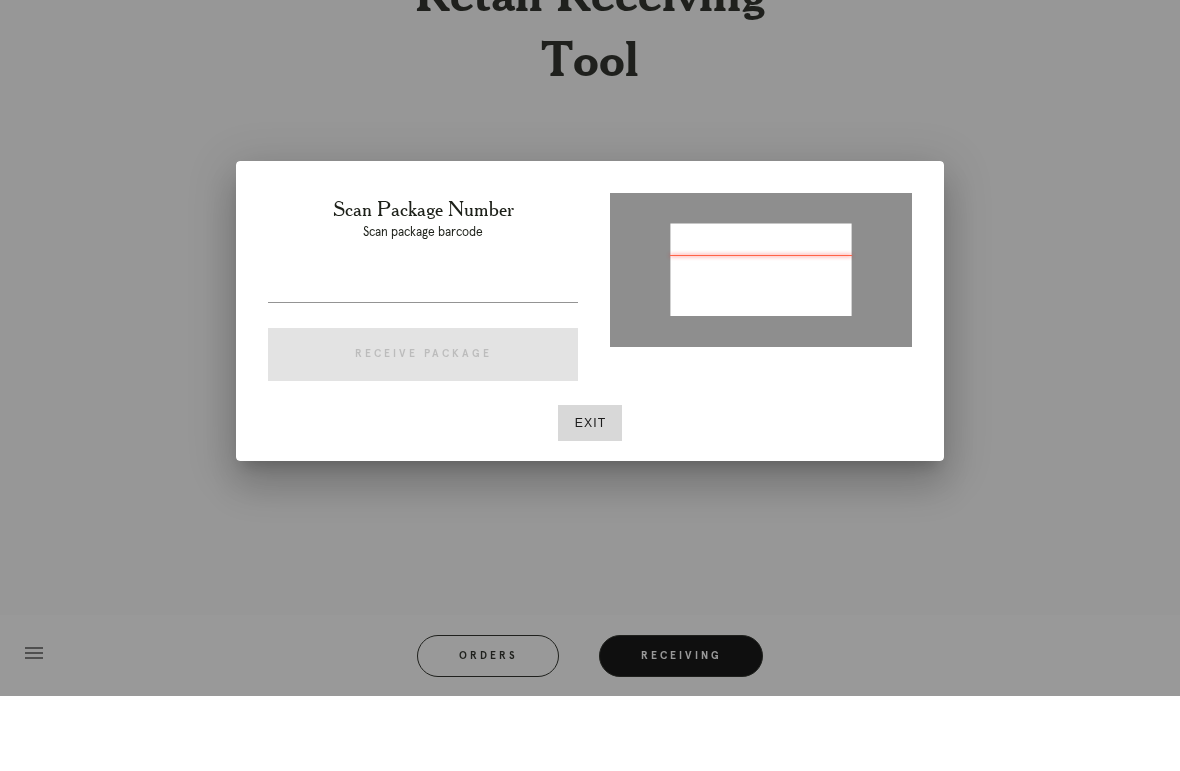 type on "P621934929310882" 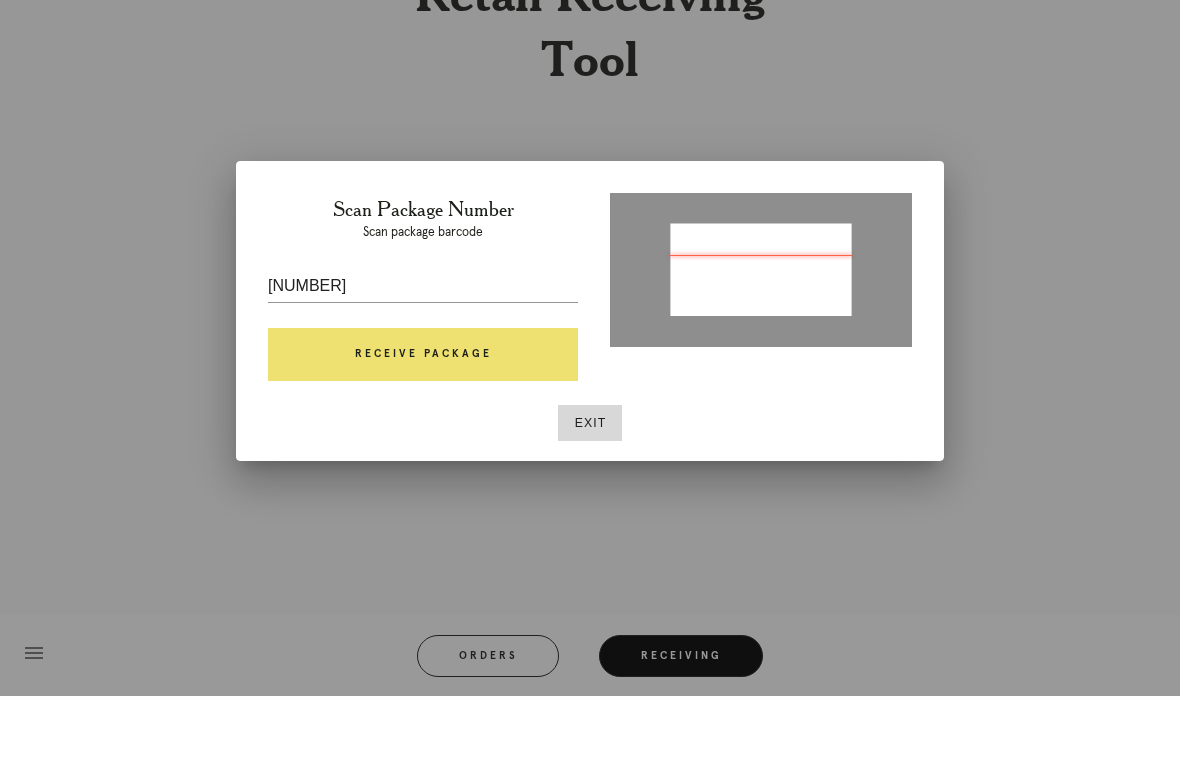click on "Receive Package" at bounding box center (423, 430) 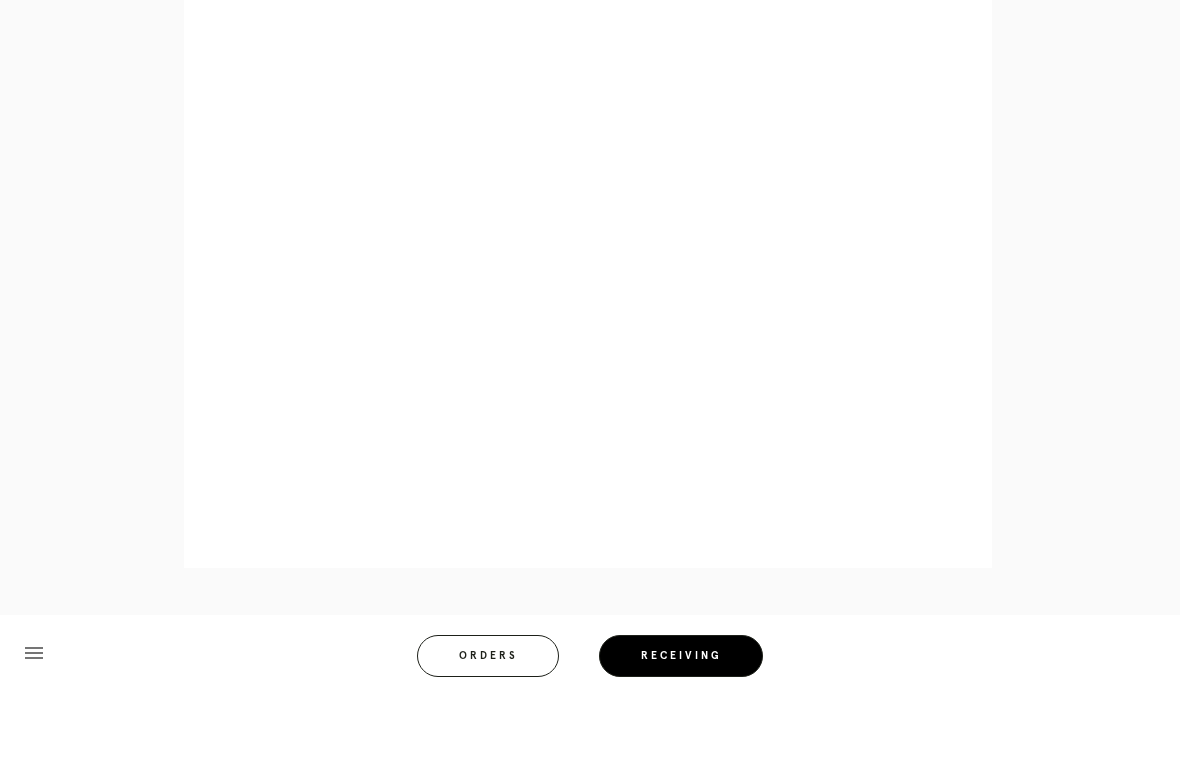 scroll, scrollTop: 944, scrollLeft: 0, axis: vertical 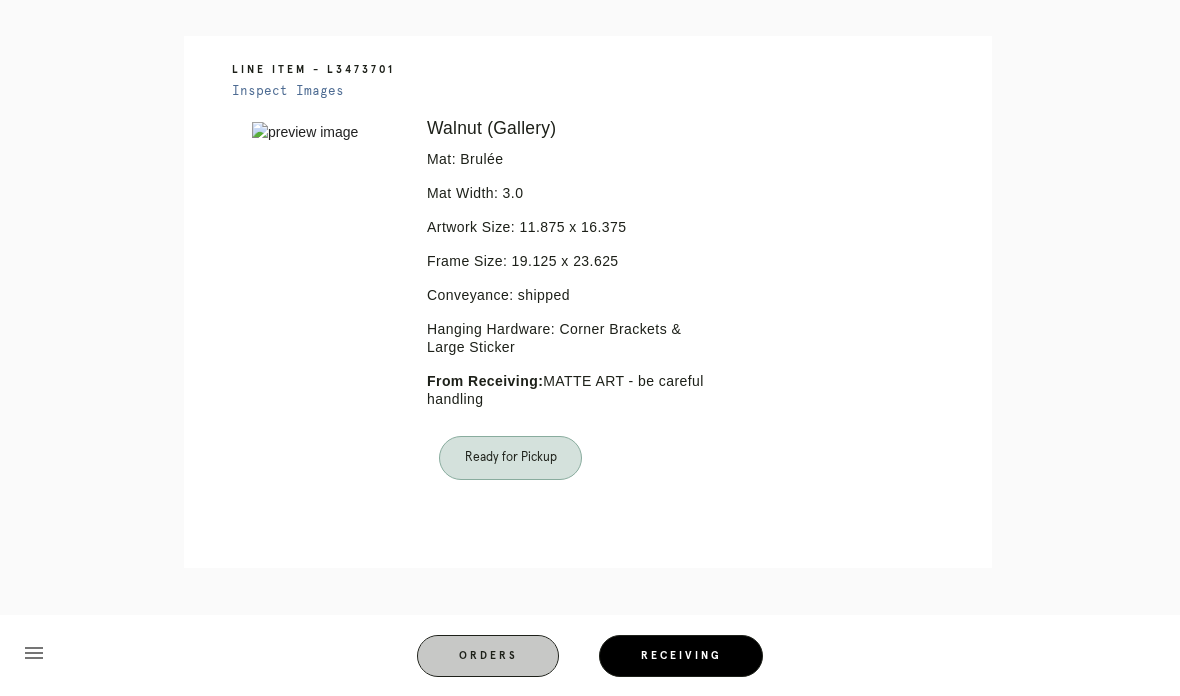 click on "Receiving" at bounding box center [681, 656] 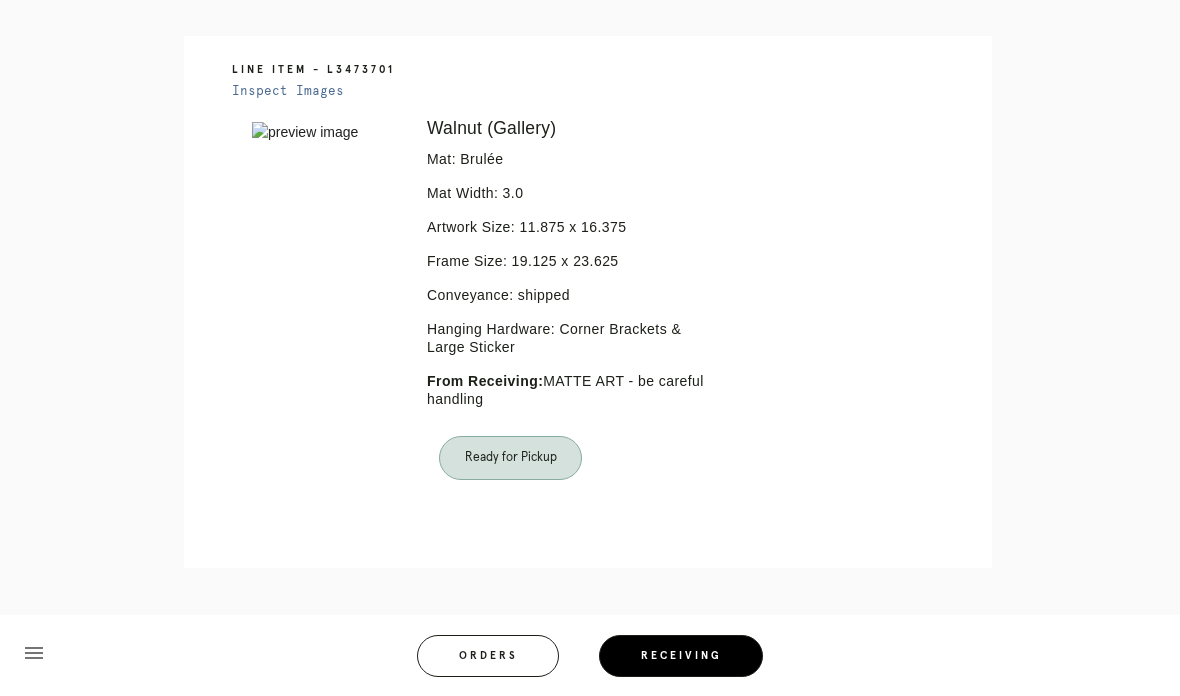 click on "Receiving" at bounding box center [681, 656] 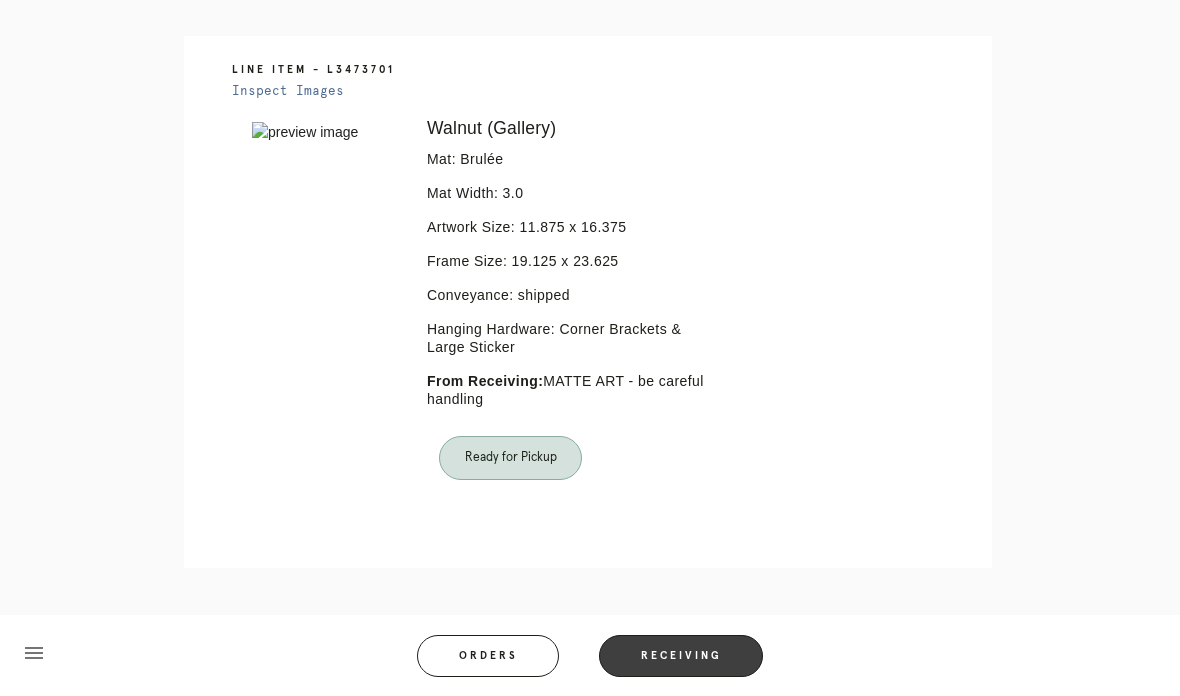 click on "Orders" at bounding box center (488, 656) 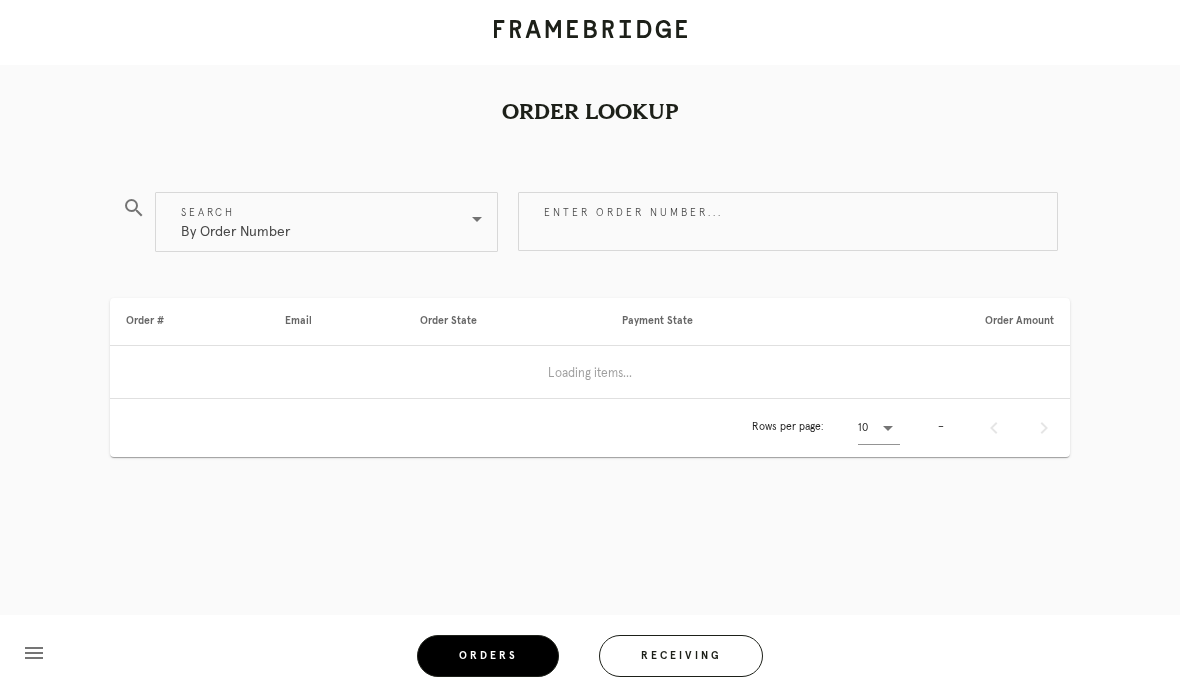 click on "Receiving" at bounding box center [681, 656] 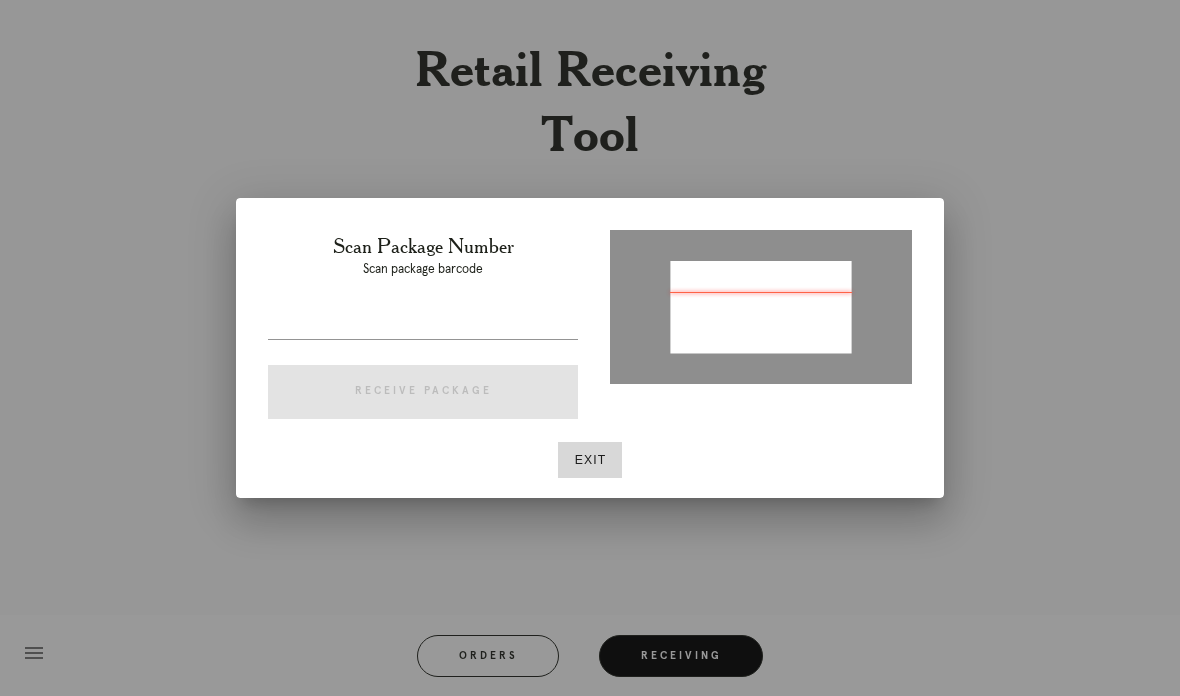 type on "P948338804556633" 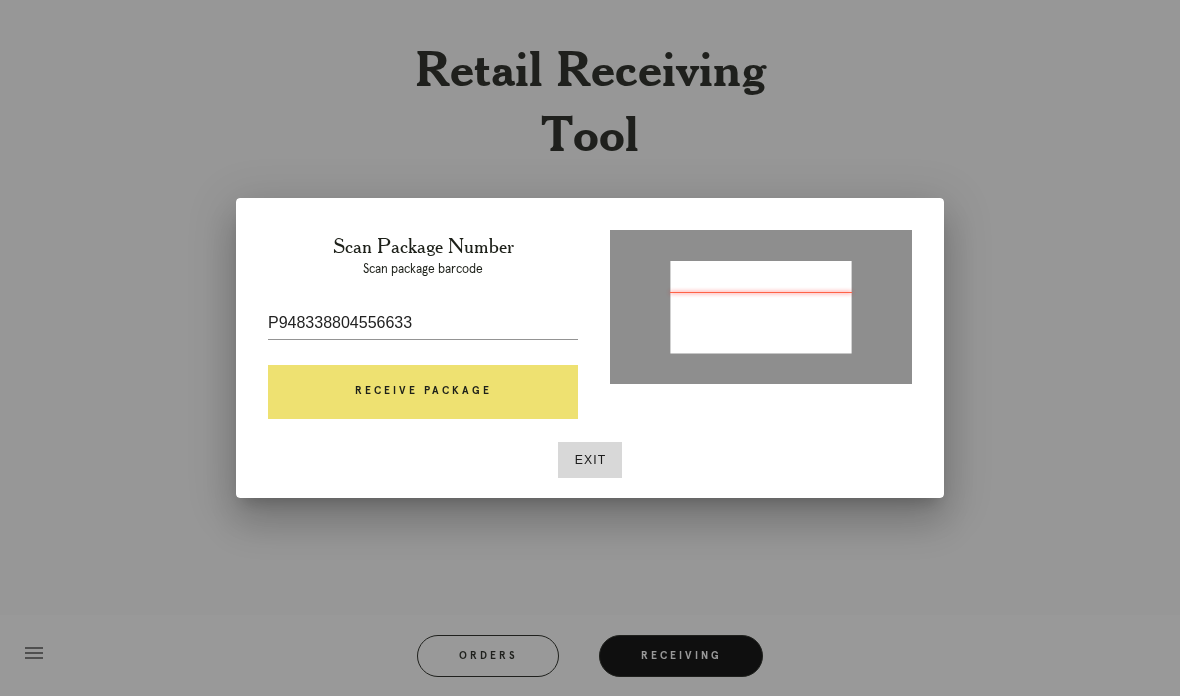 click on "Receive Package" at bounding box center (423, 392) 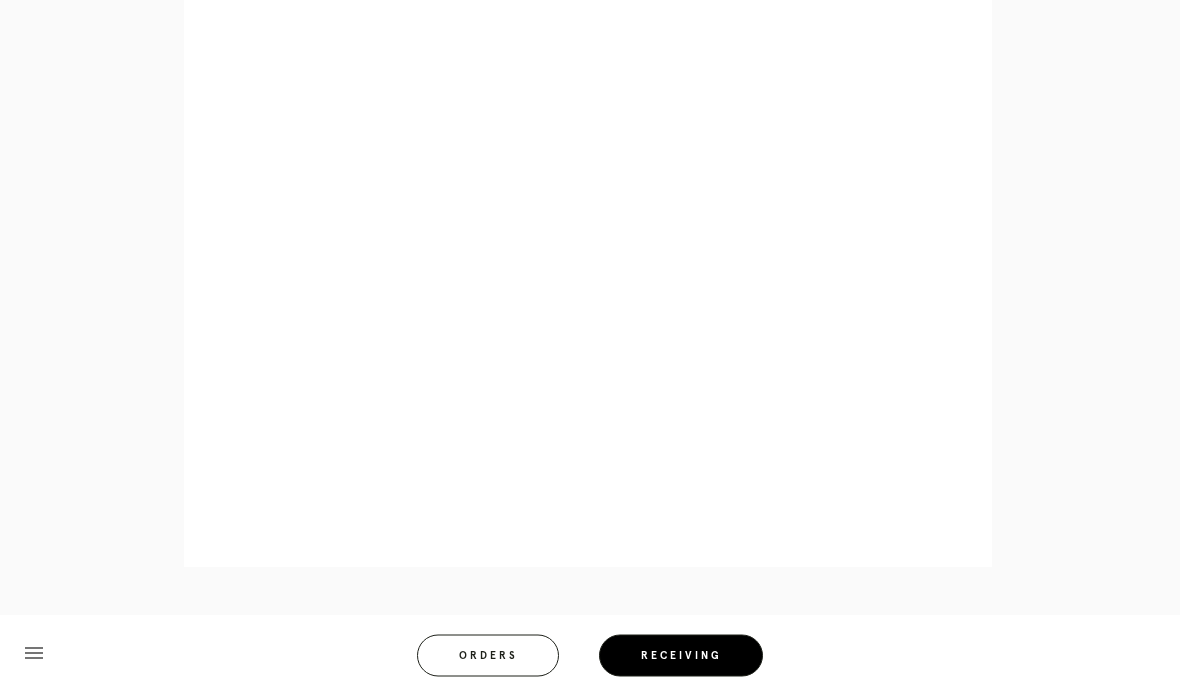scroll, scrollTop: 967, scrollLeft: 0, axis: vertical 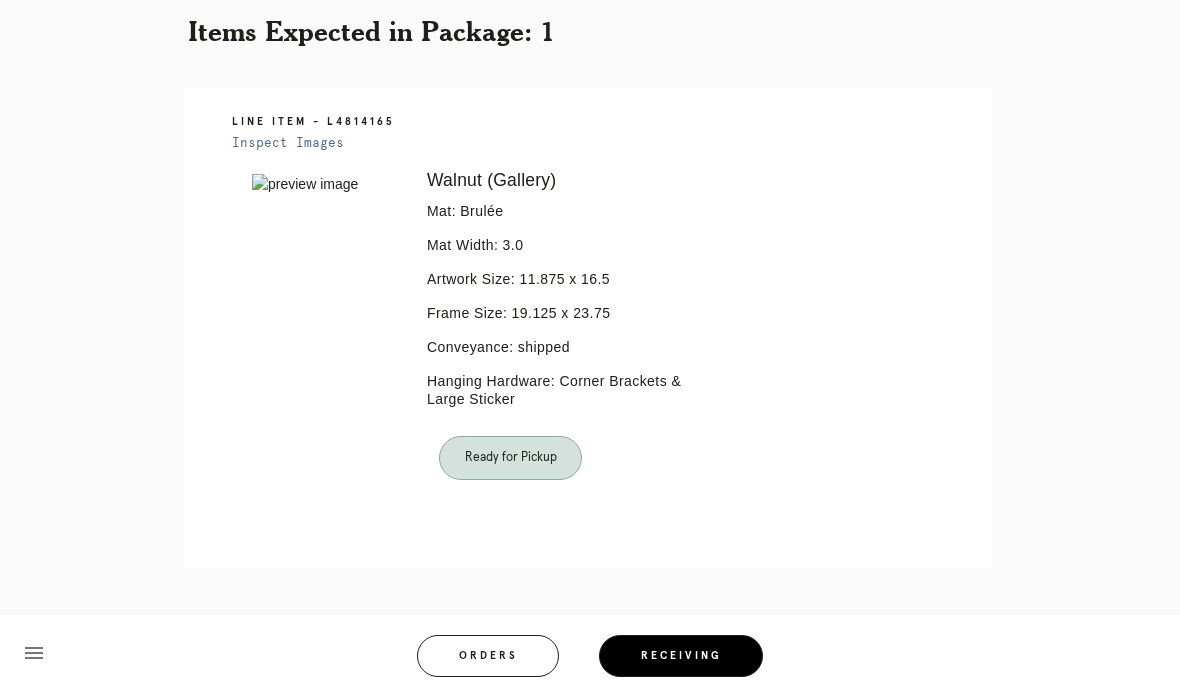 click on "Orders" at bounding box center (488, 656) 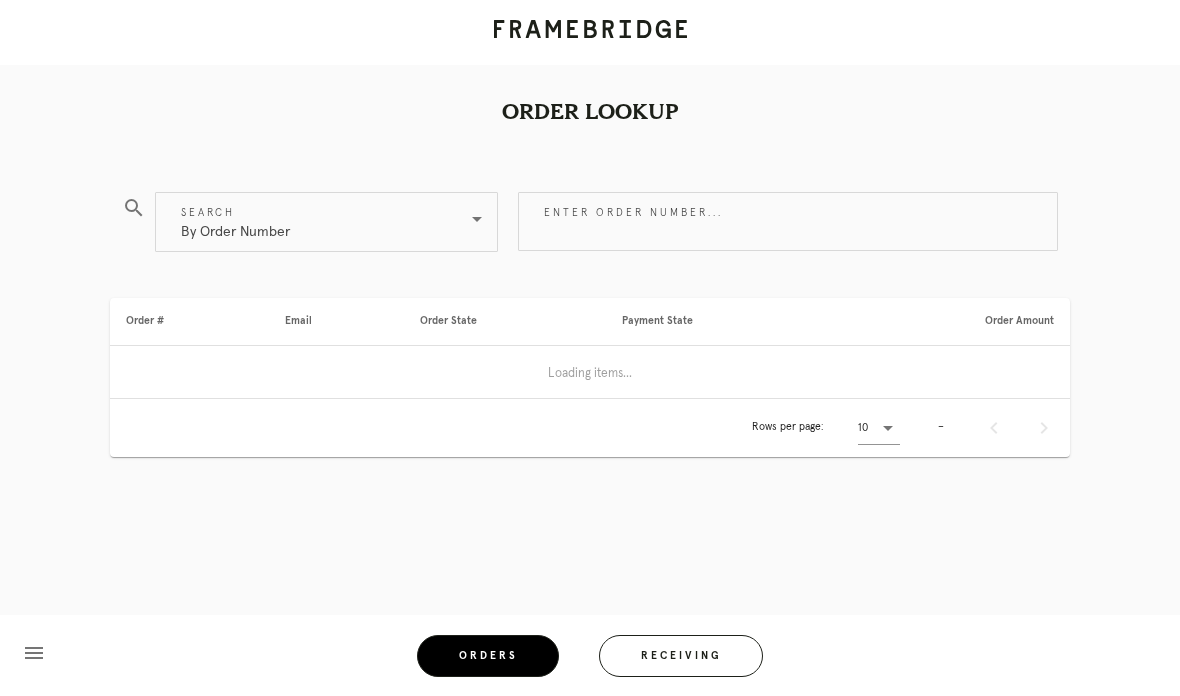 click on "Receiving" at bounding box center (681, 656) 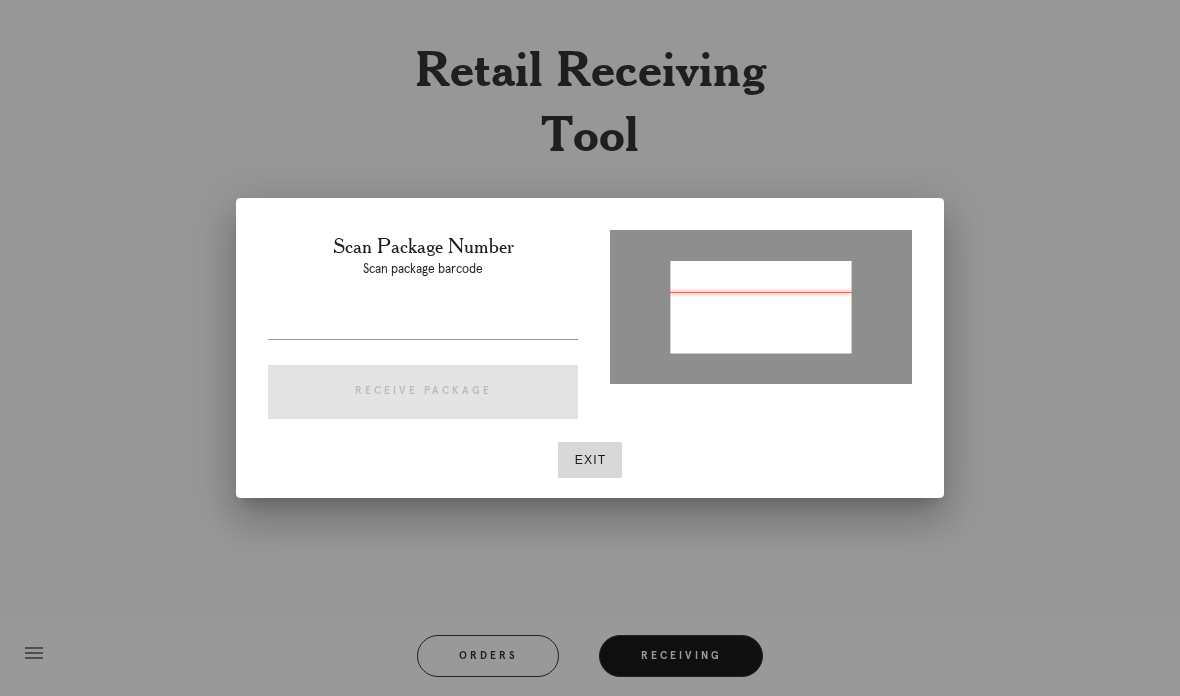 type on "P254214667277097" 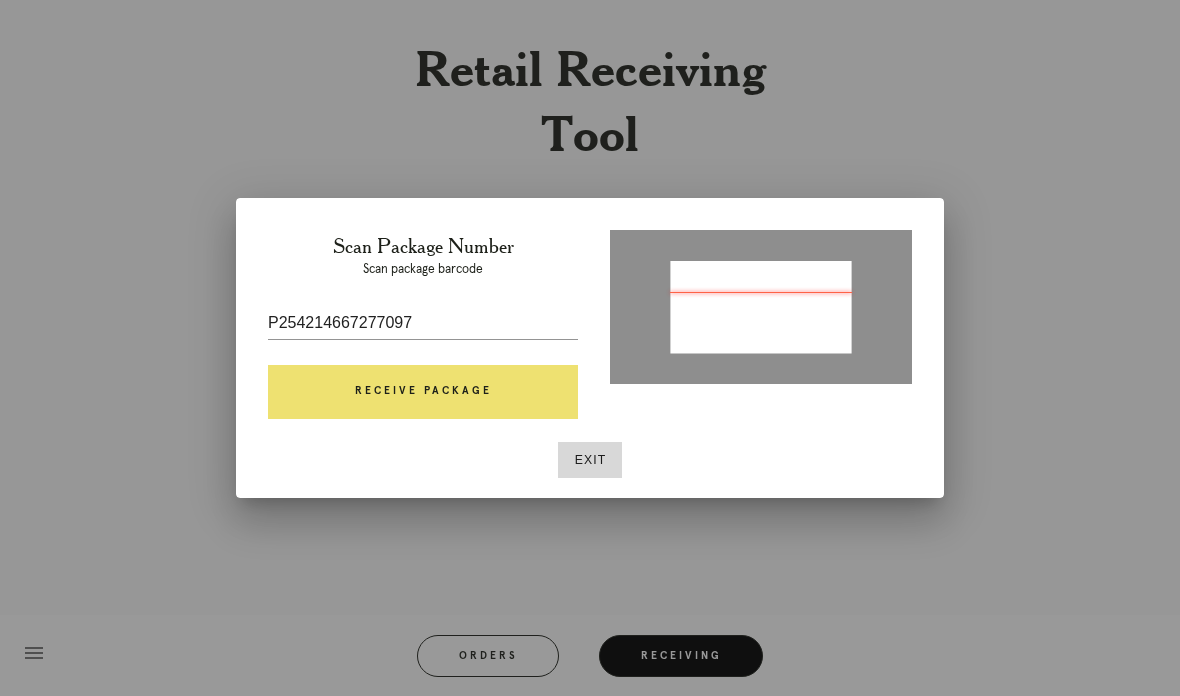 click on "Receive Package" at bounding box center [423, 392] 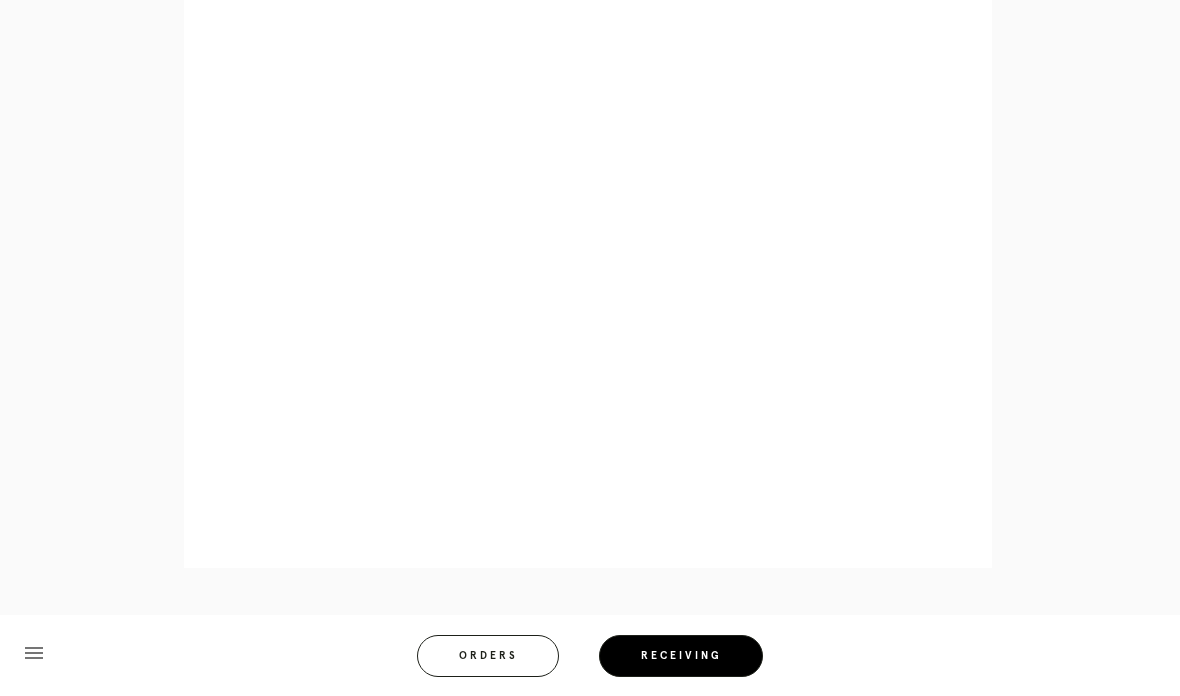scroll, scrollTop: 933, scrollLeft: 0, axis: vertical 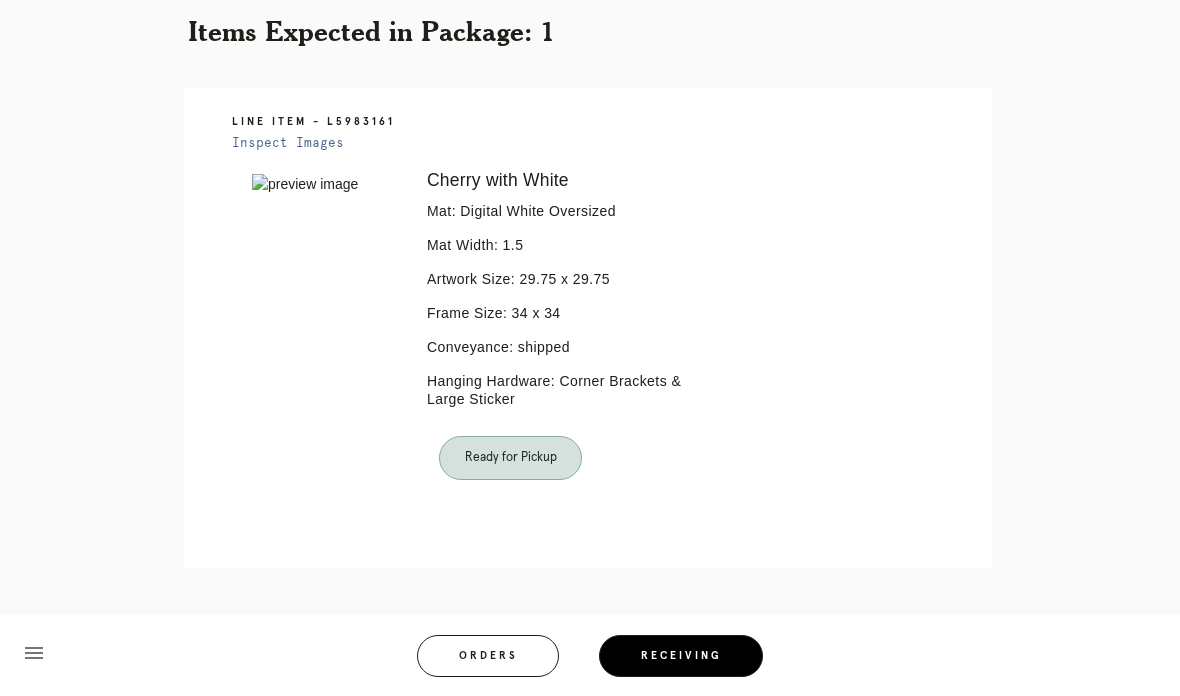 click on "Orders" at bounding box center [488, 656] 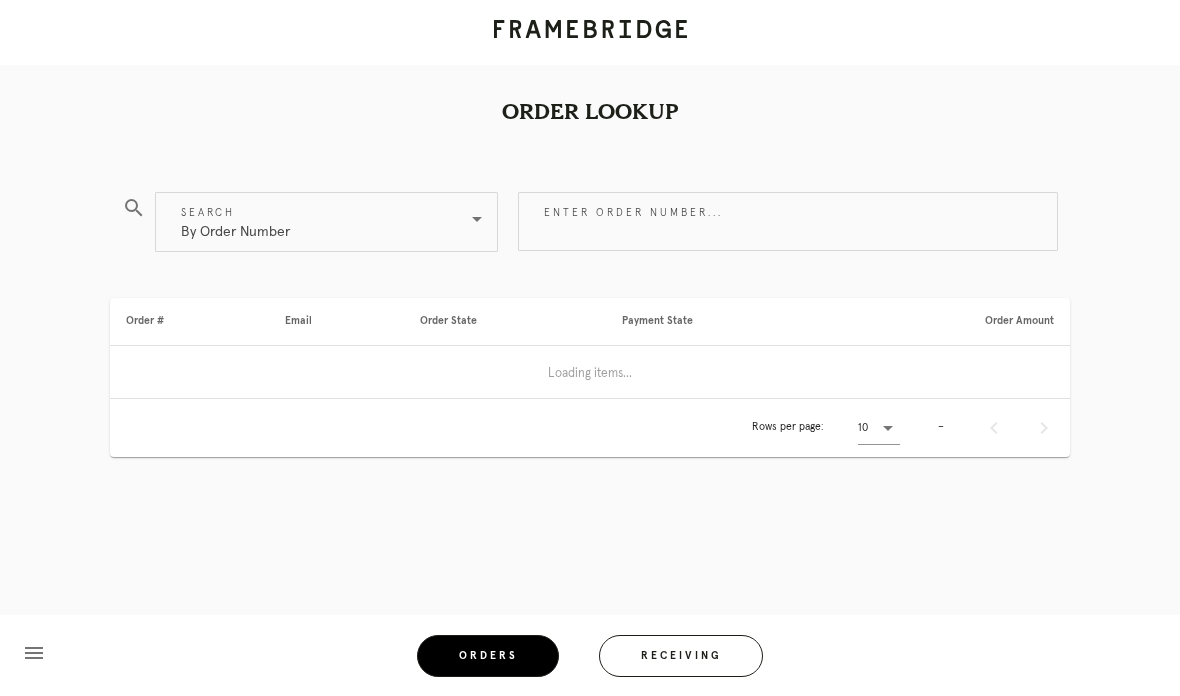 scroll, scrollTop: 80, scrollLeft: 0, axis: vertical 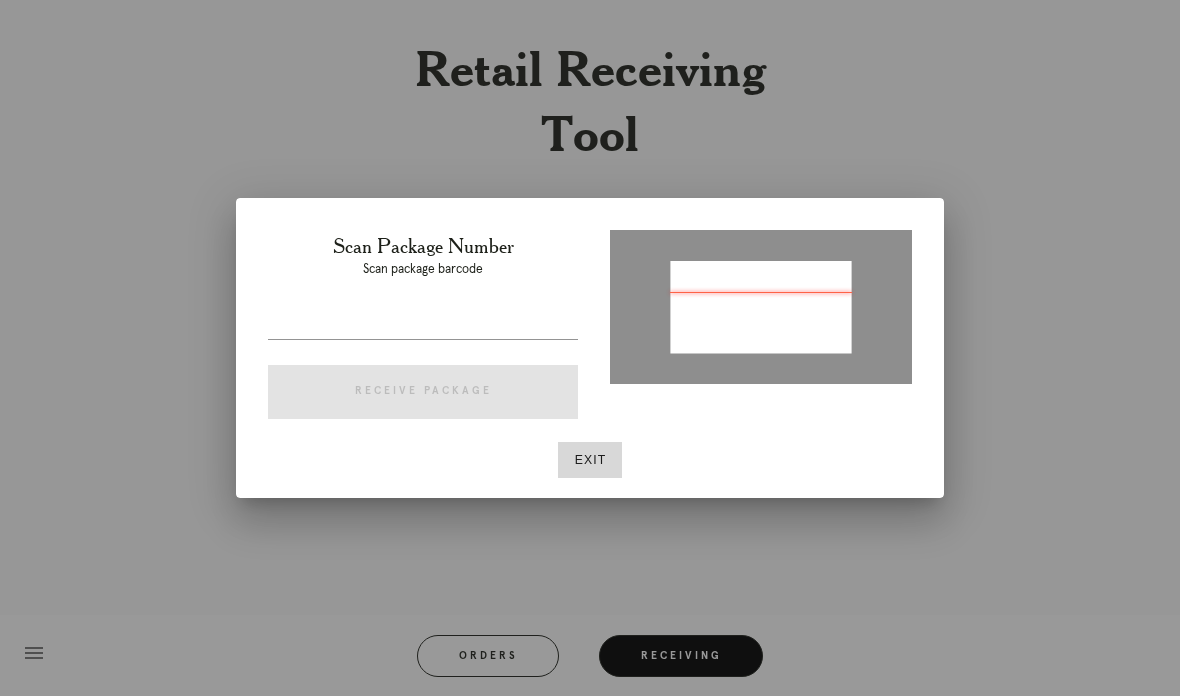 type on "[PACKAGE_ID]" 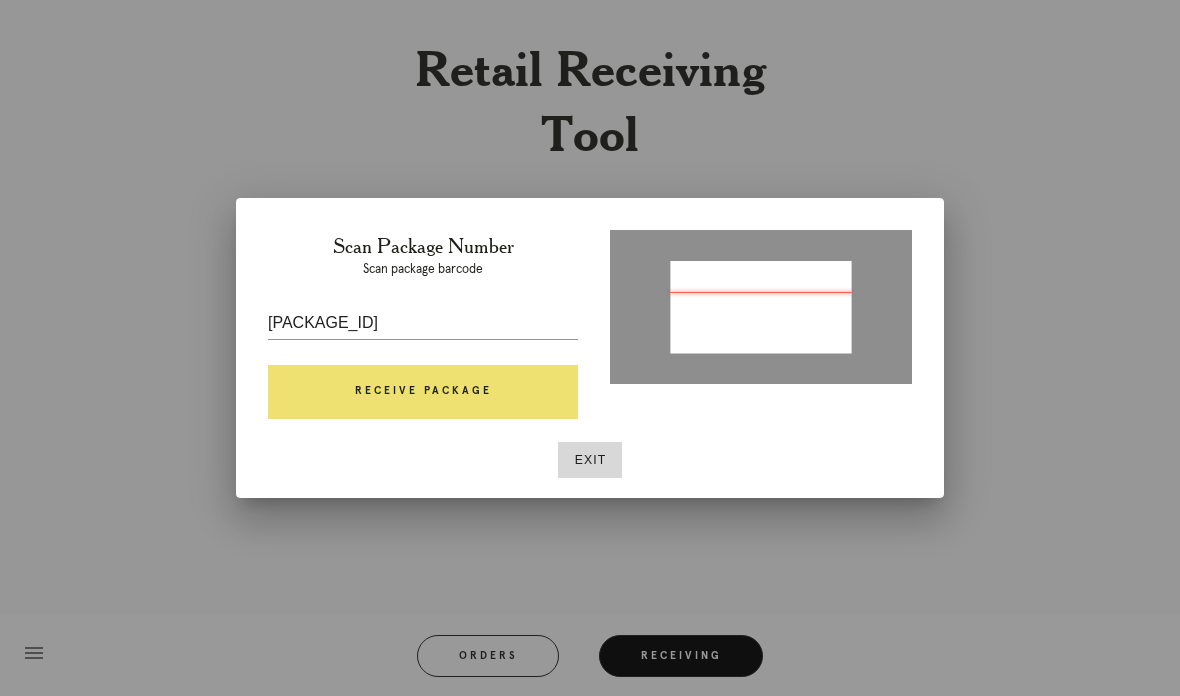 click on "Receive Package" at bounding box center [423, 392] 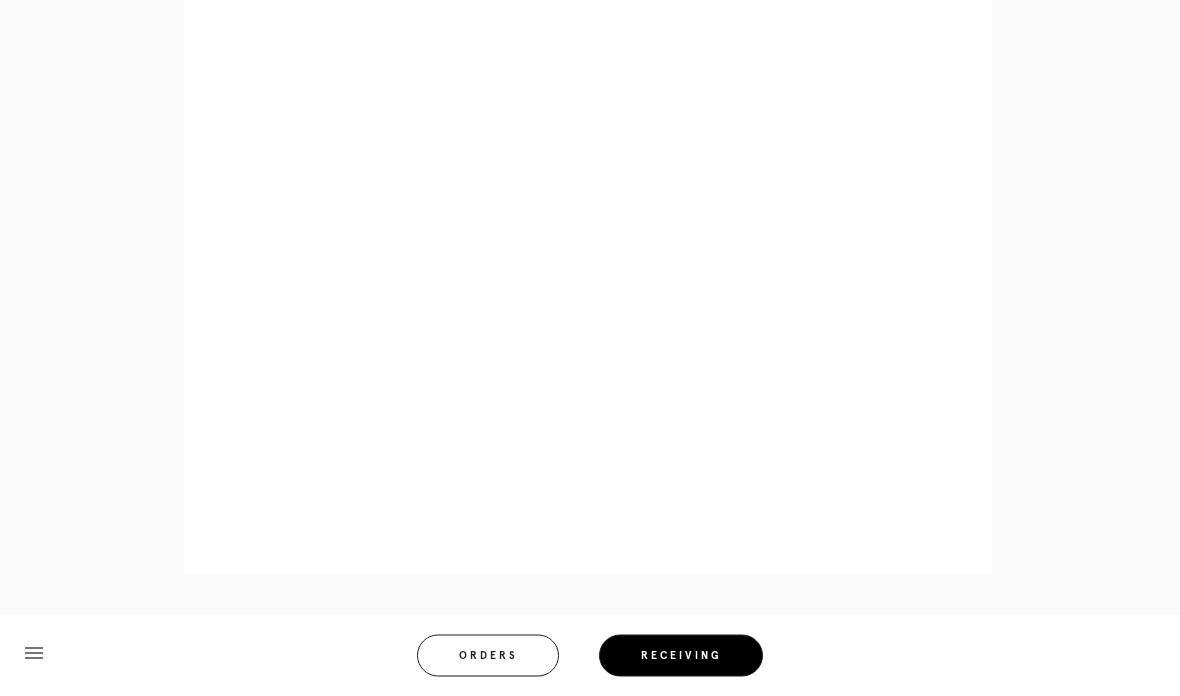scroll, scrollTop: 1073, scrollLeft: 0, axis: vertical 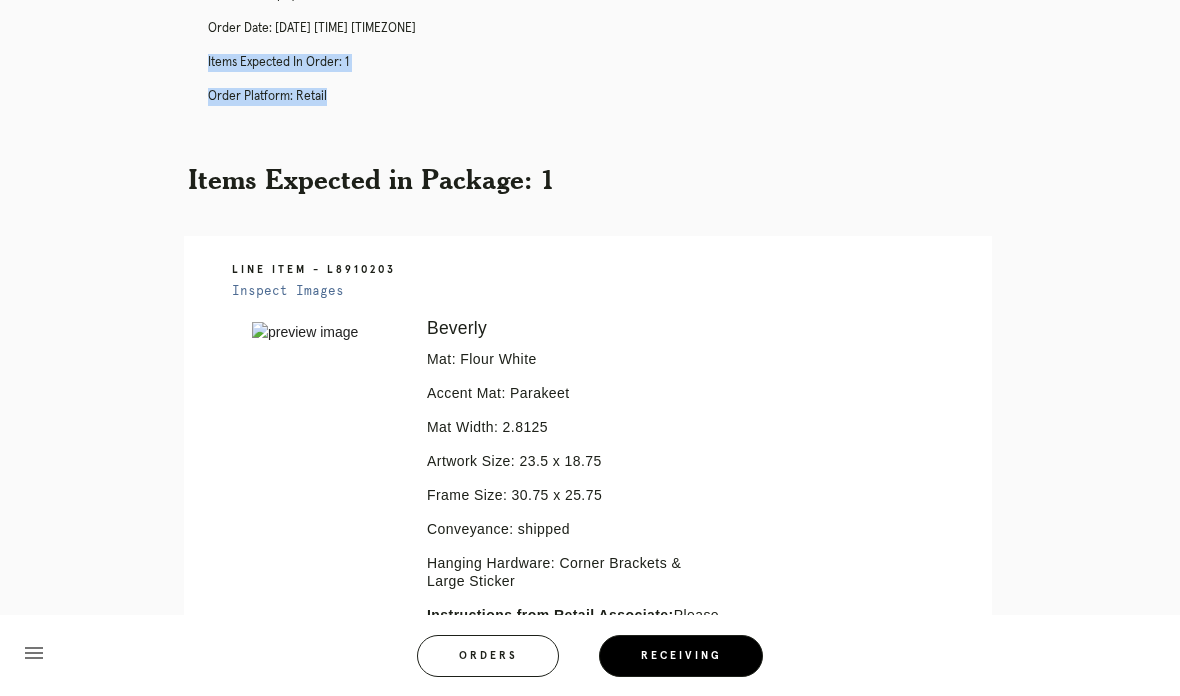 click on "Orders" at bounding box center [488, 656] 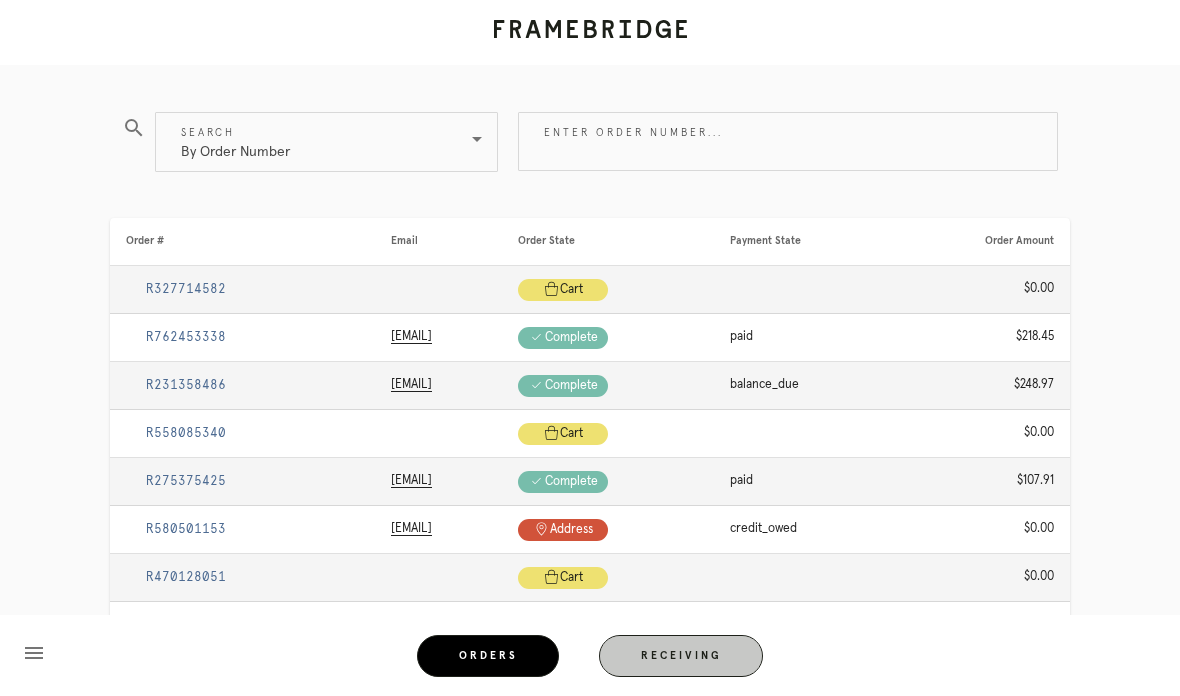click on "Receiving" at bounding box center (681, 656) 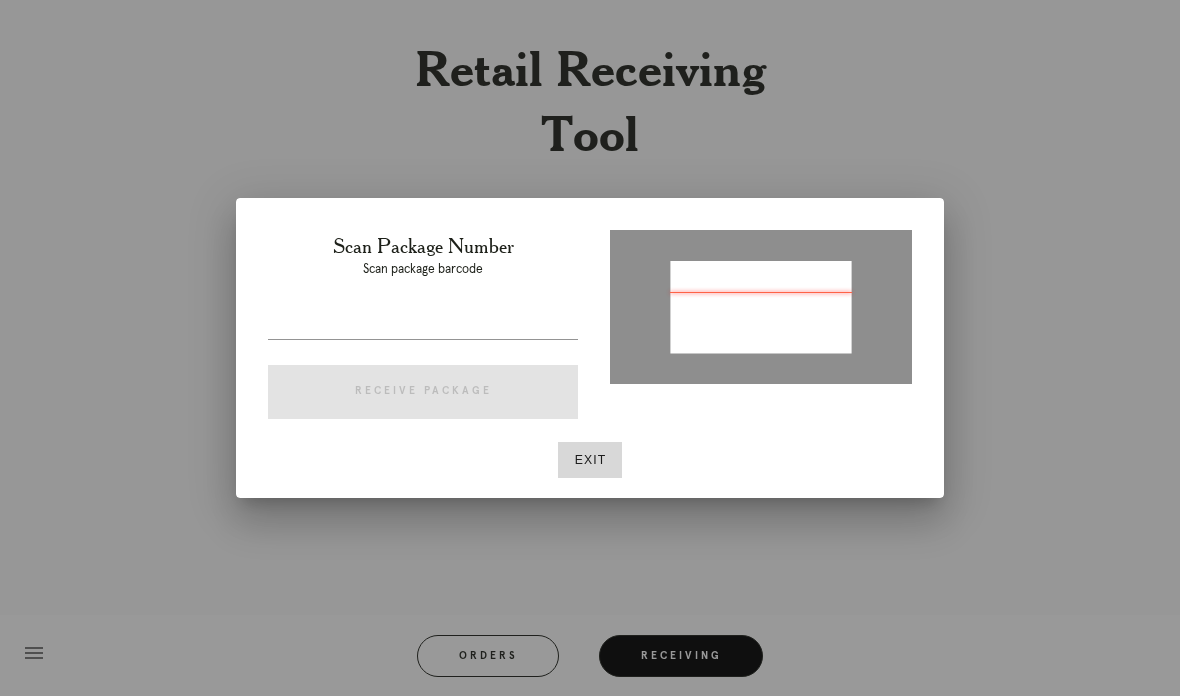 type on "P323219870471384" 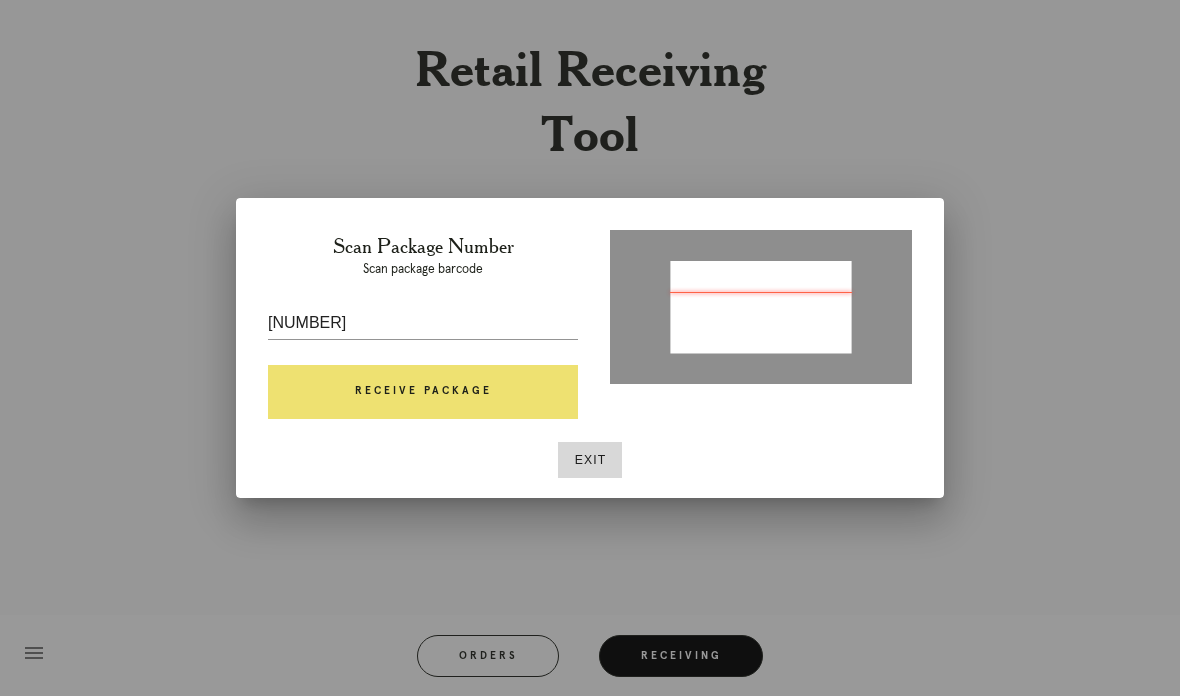 click on "Receive Package" at bounding box center (423, 392) 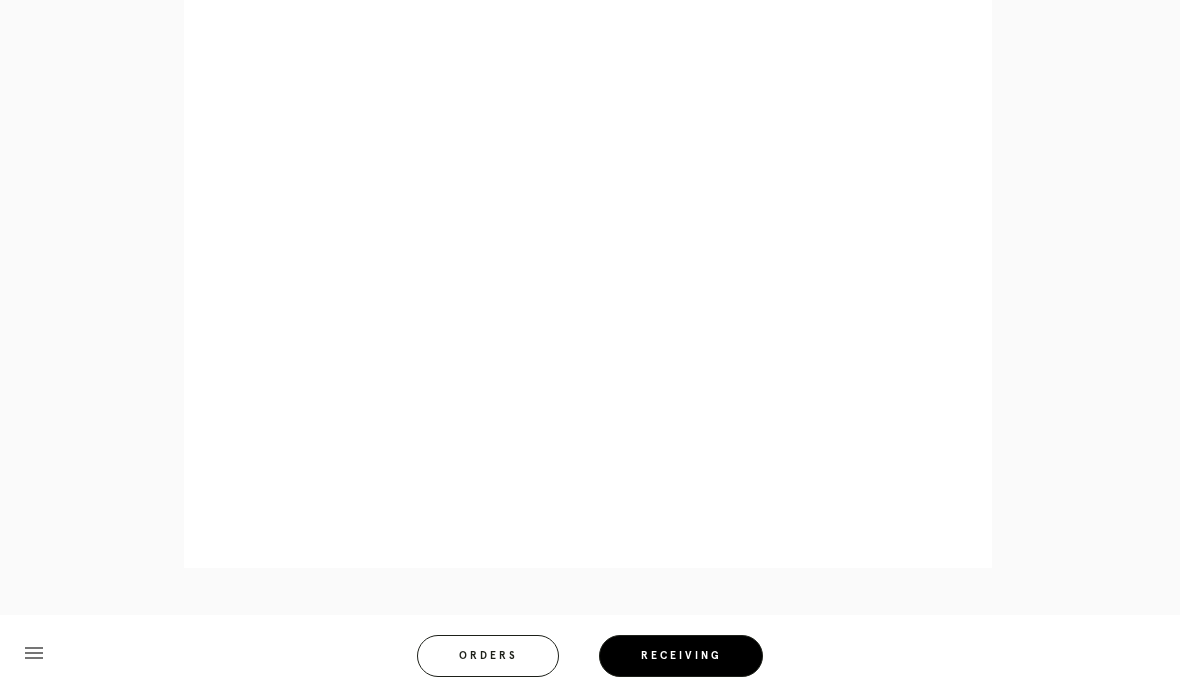 scroll, scrollTop: 967, scrollLeft: 0, axis: vertical 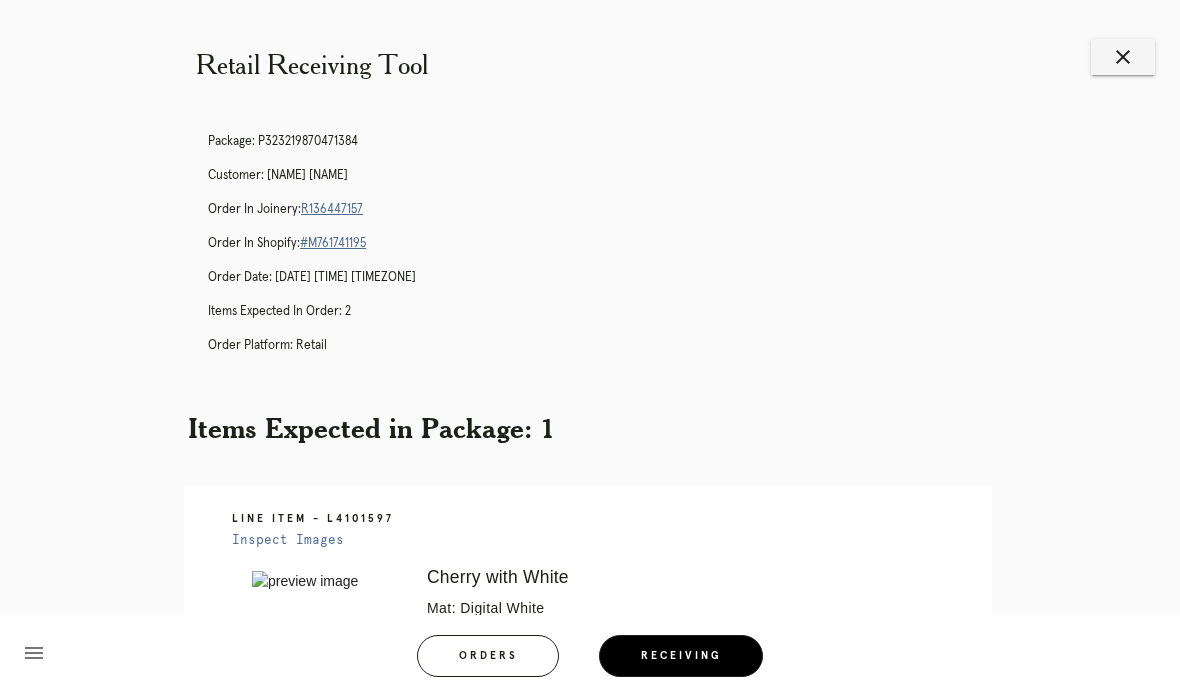 click on "Package: P323219870471384   Customer: [NAME] [NAME]
Order in Joinery:
R136447157
Order in Shopify:
#M761741195
Order Date:
[DATE]  [TIME] [TIMEZONE]
Items Expected in Order: 2   Order Platform: retail" at bounding box center [610, 252] 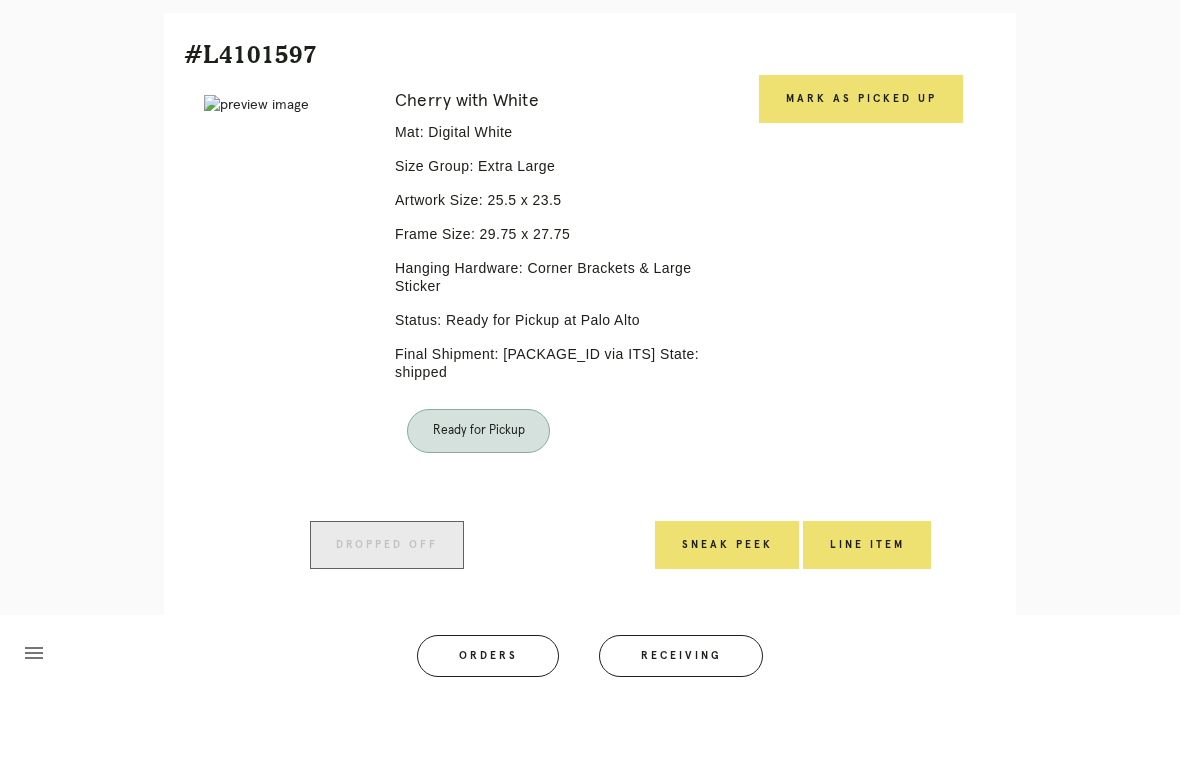 scroll, scrollTop: 446, scrollLeft: 0, axis: vertical 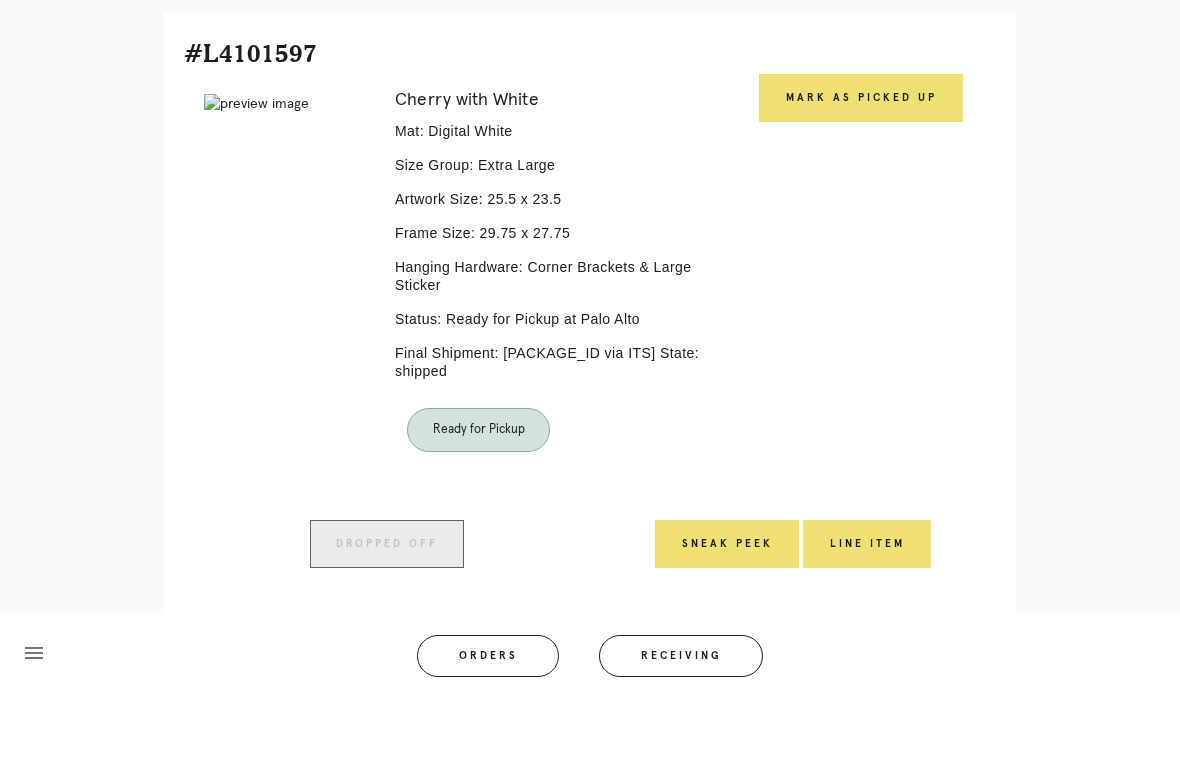 click on "Mark as Picked Up" at bounding box center [861, 173] 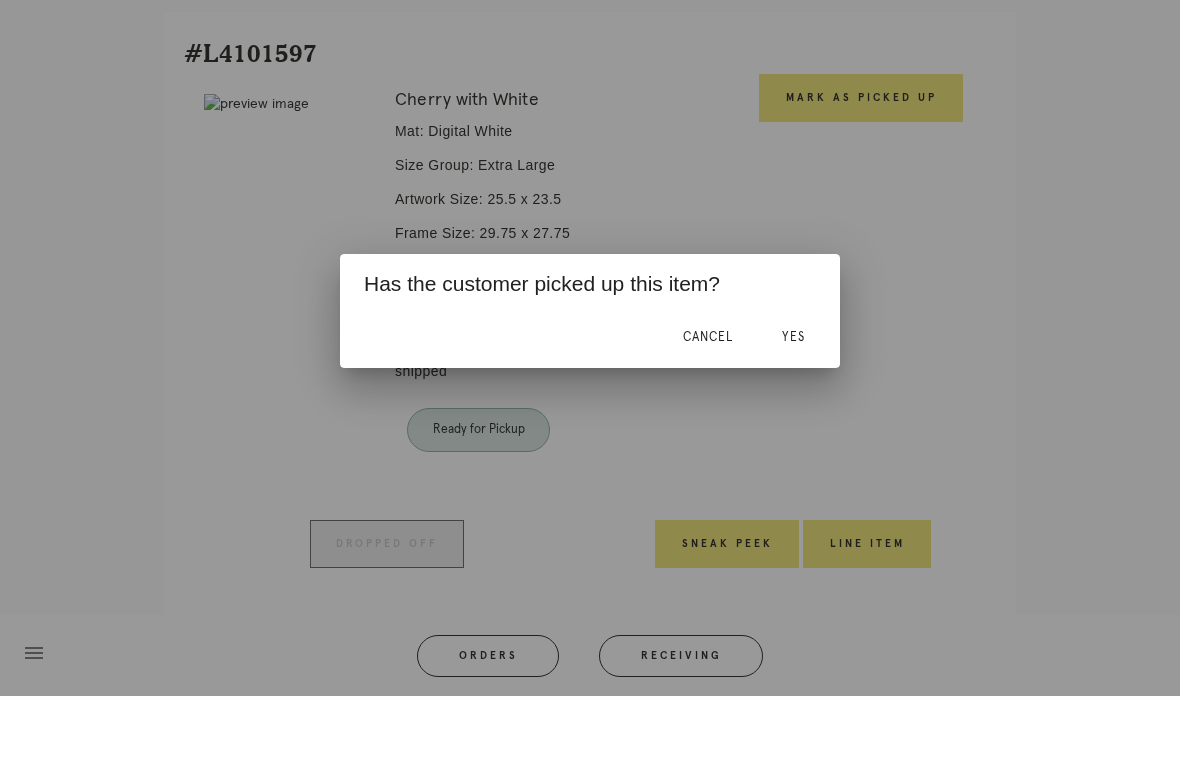 click on "Yes" at bounding box center [793, 412] 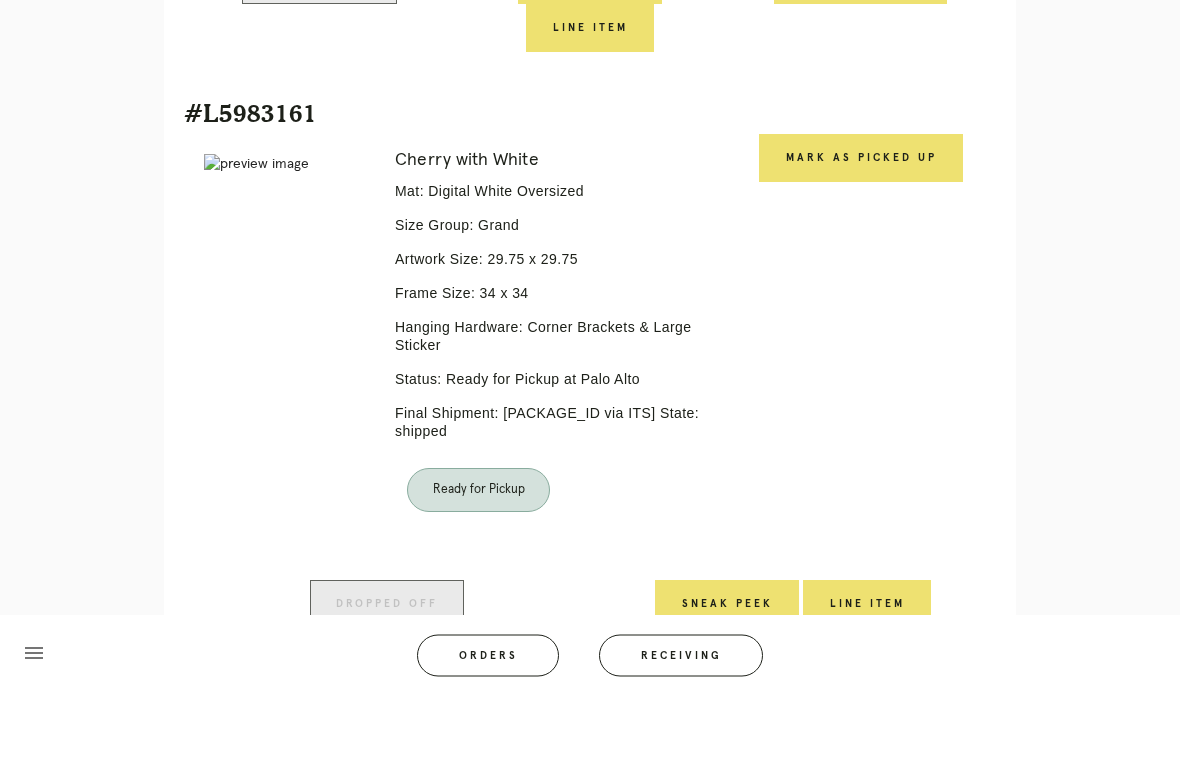 scroll, scrollTop: 942, scrollLeft: 0, axis: vertical 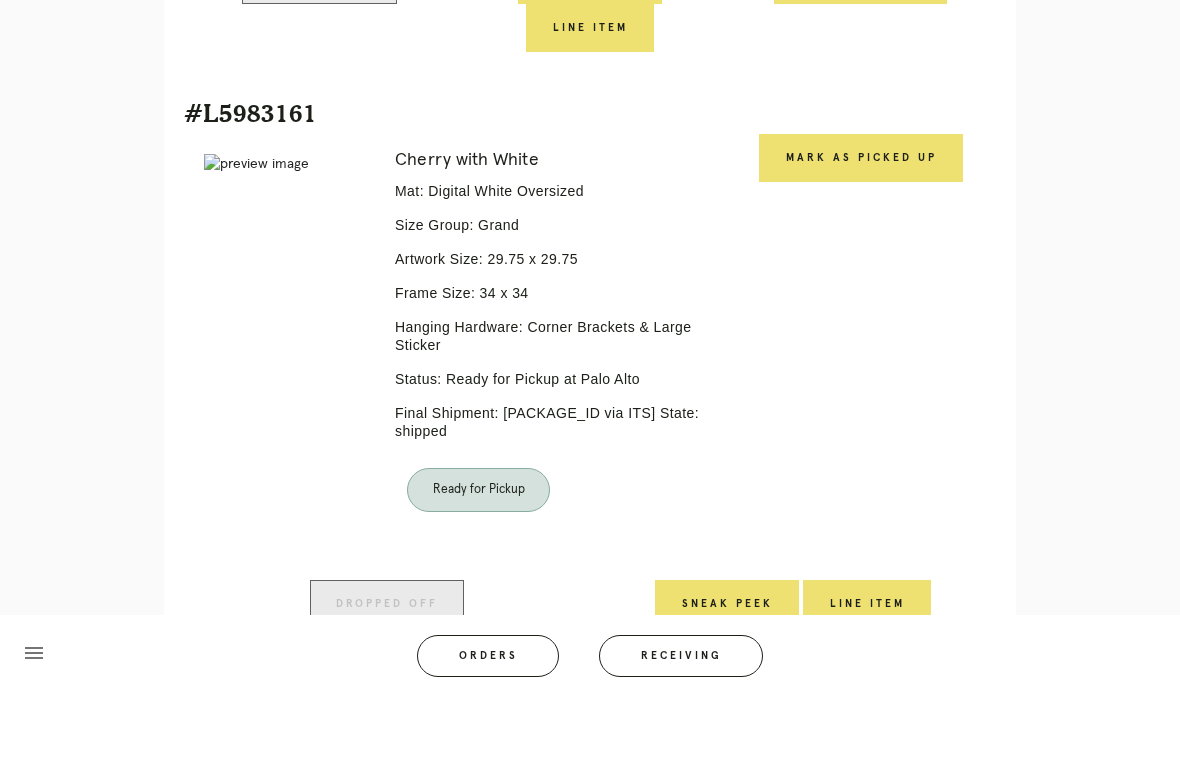 click on "Mark as Picked Up" at bounding box center [861, 233] 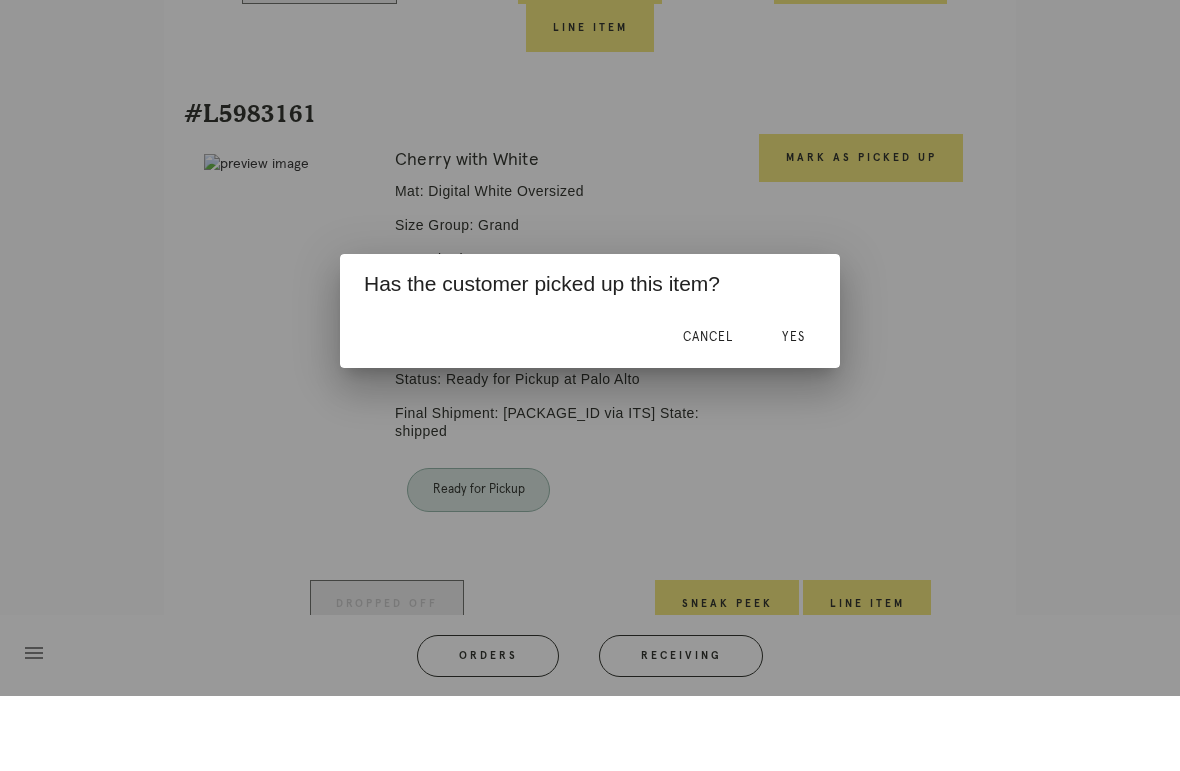 click on "Yes" at bounding box center [793, 413] 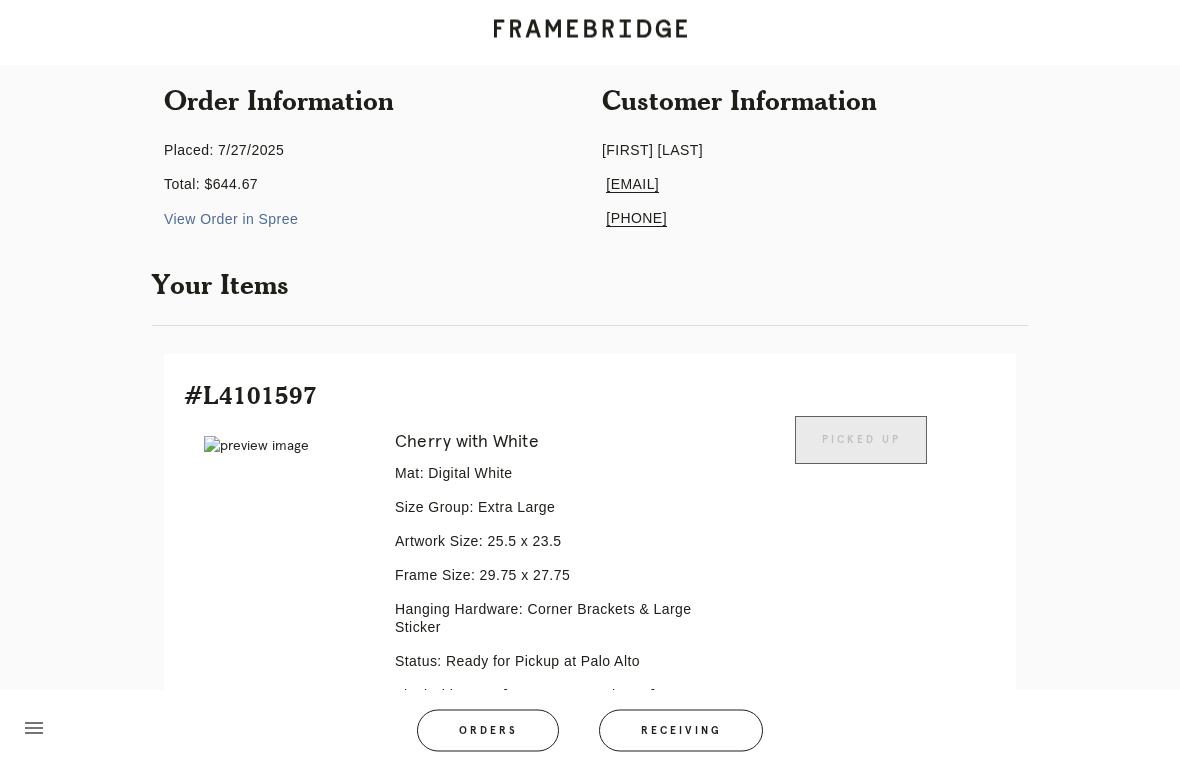 scroll, scrollTop: 0, scrollLeft: 0, axis: both 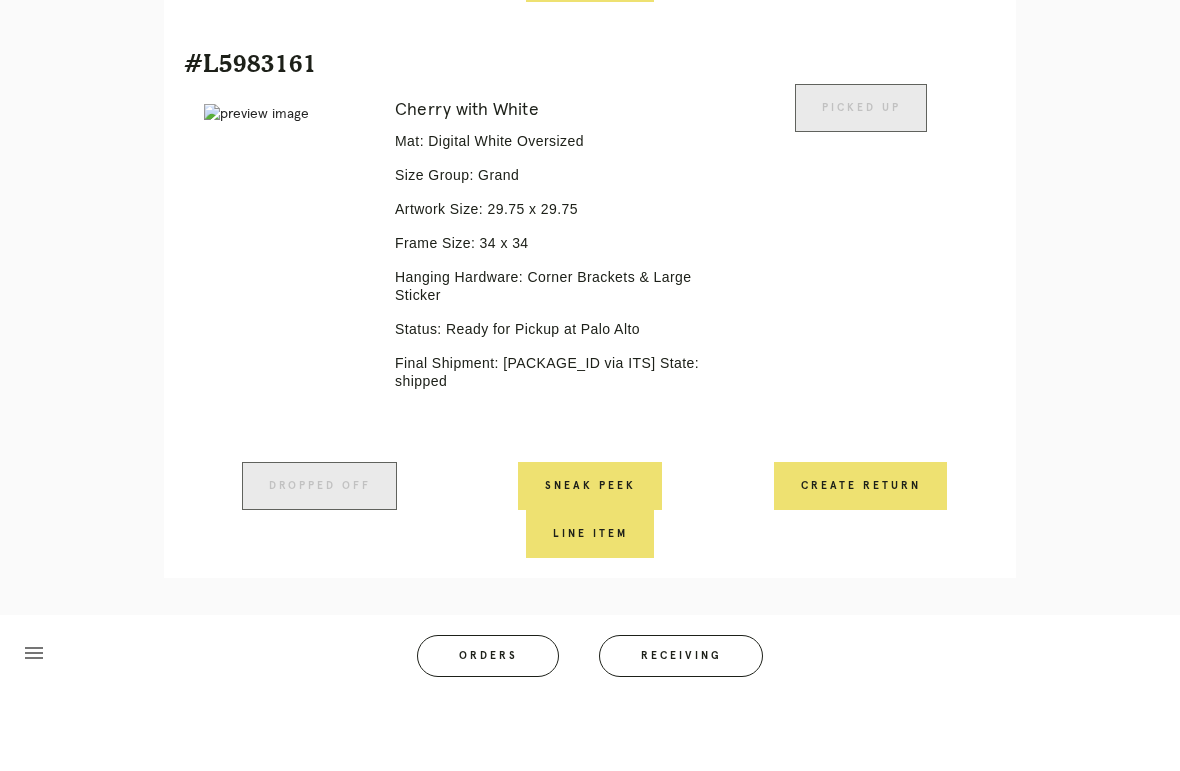click on "Orders" at bounding box center [488, 731] 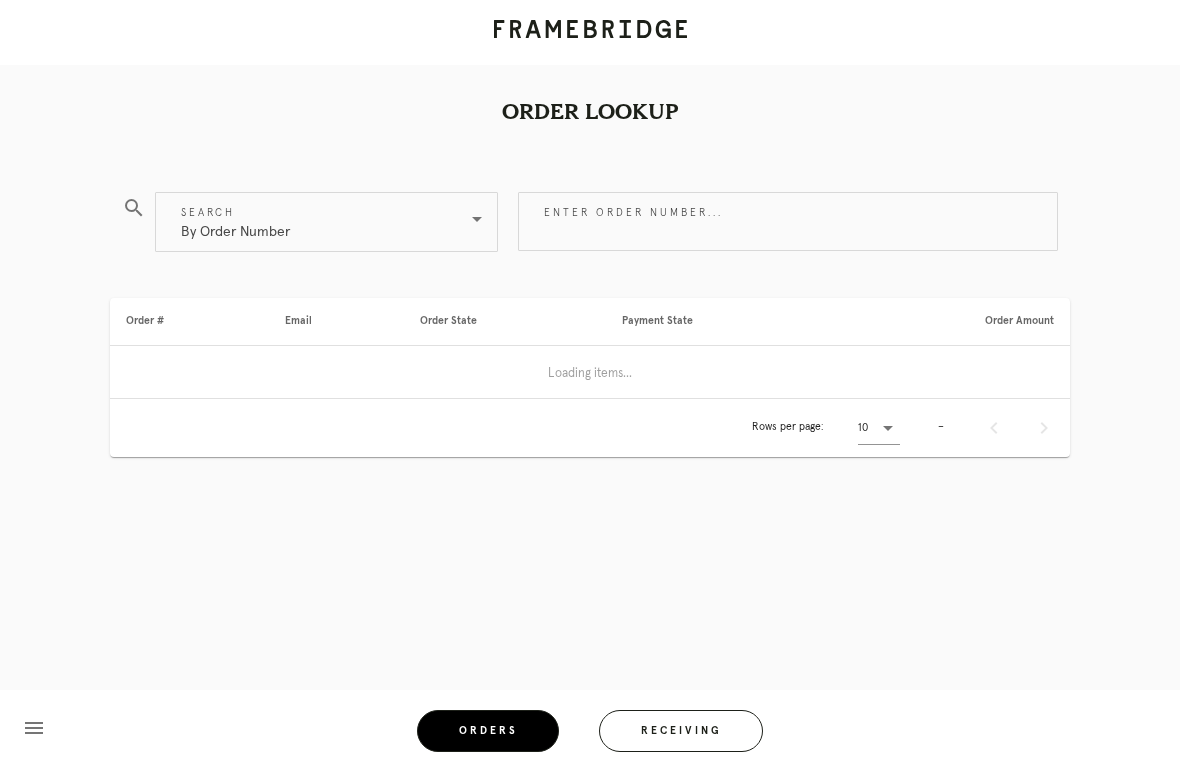 scroll, scrollTop: 49, scrollLeft: 0, axis: vertical 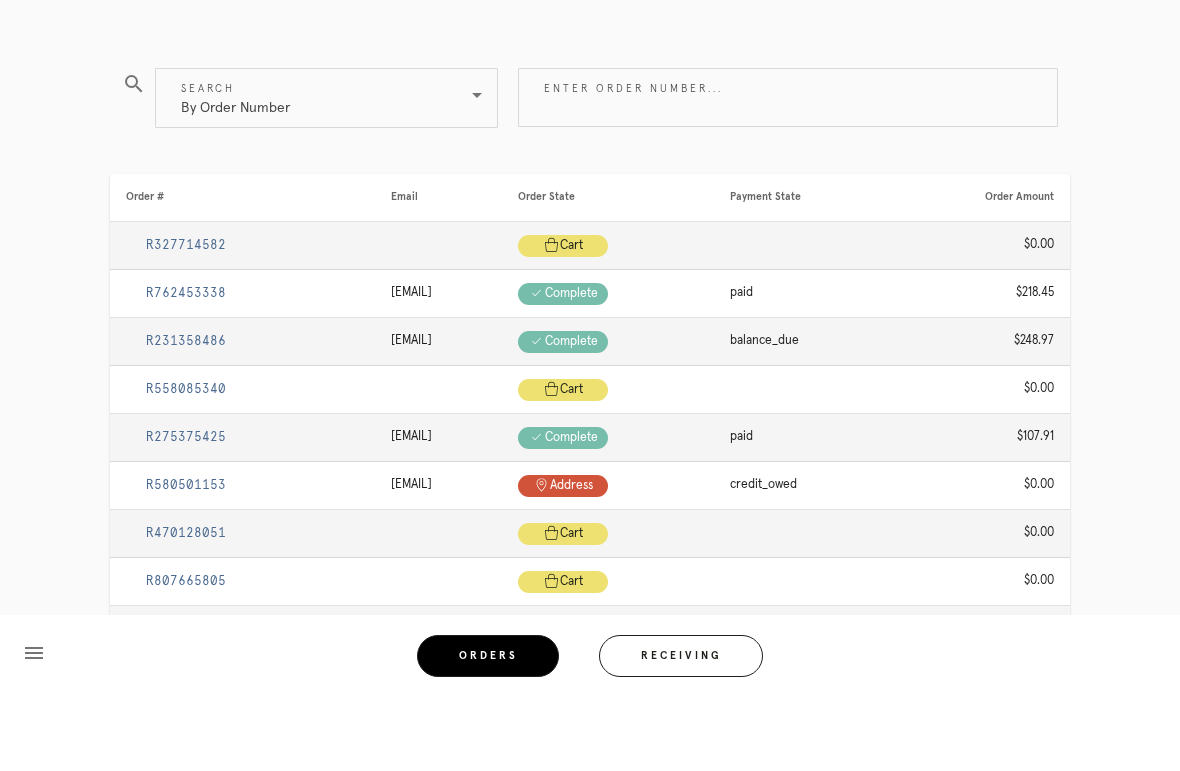 click on "Receiving" at bounding box center (681, 731) 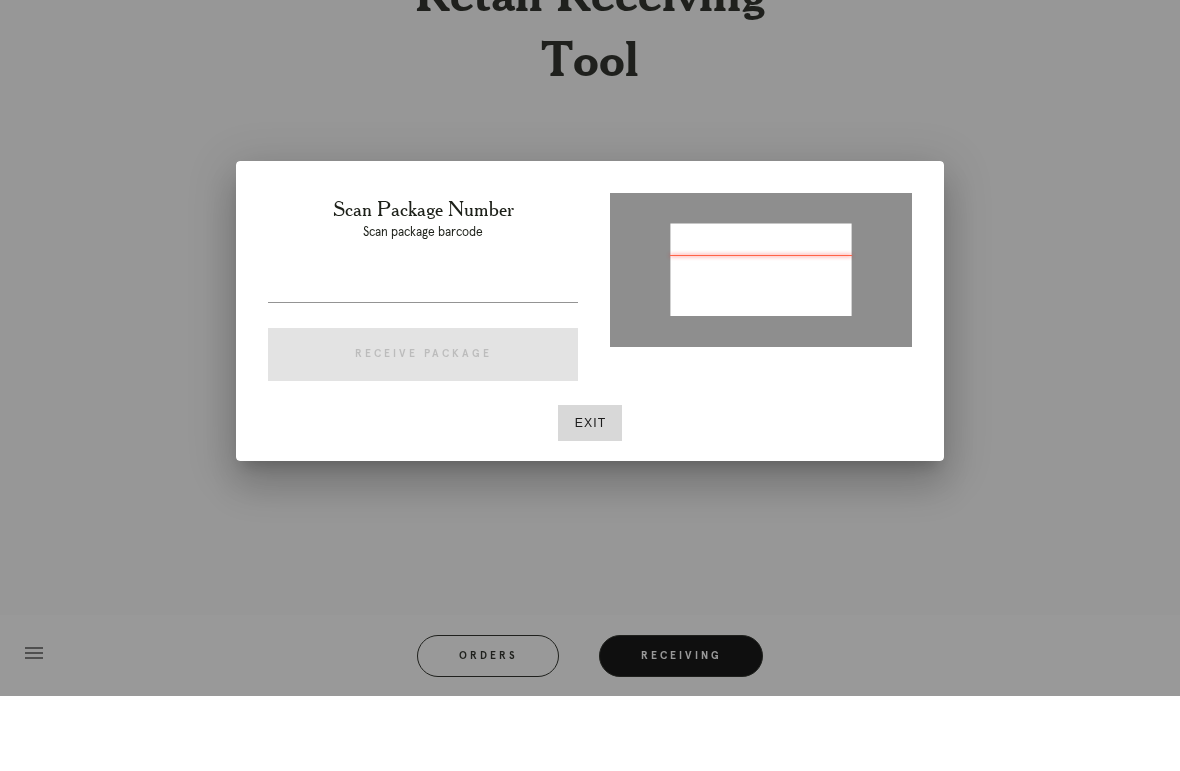 type on "P341294293722994" 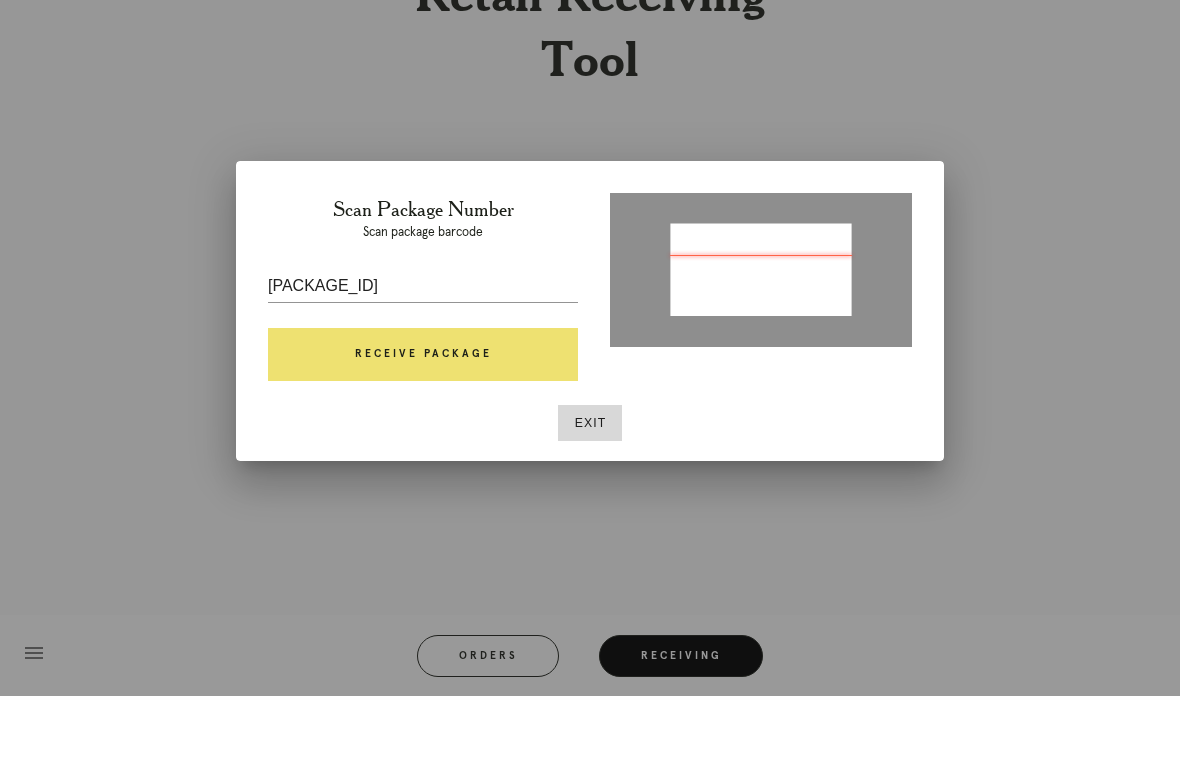 click on "Receive Package" at bounding box center [423, 430] 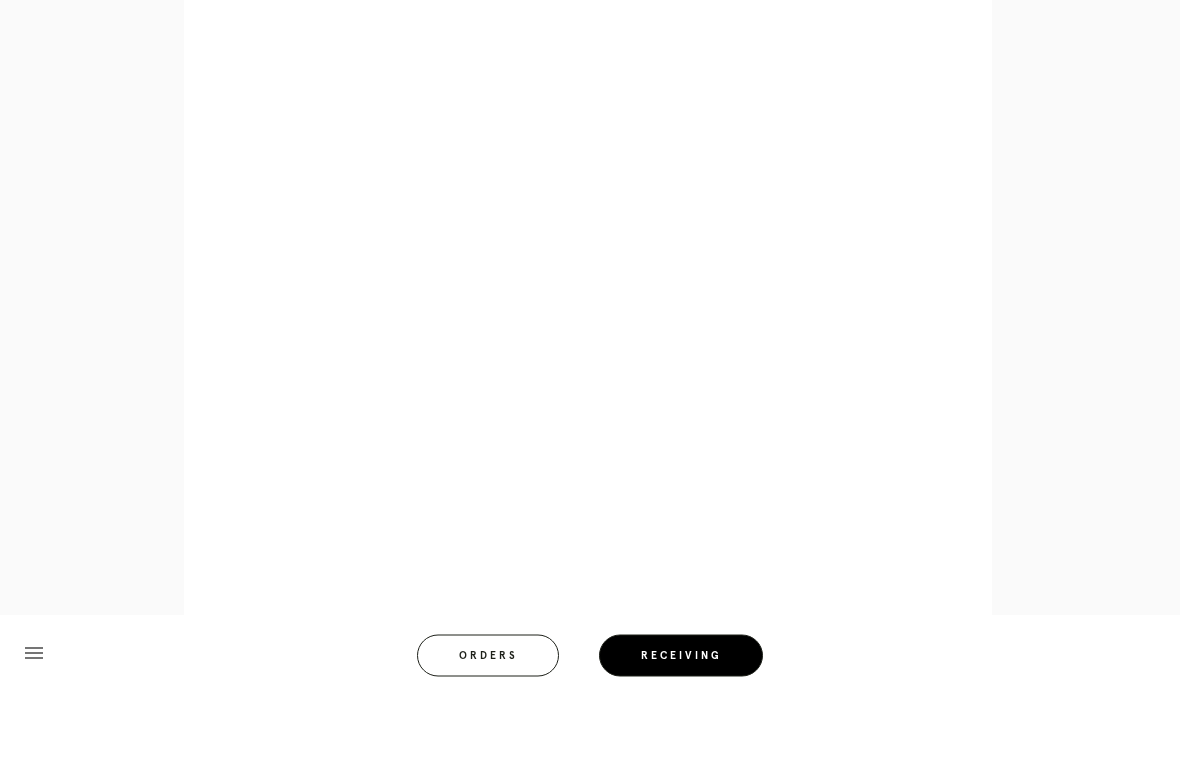 scroll, scrollTop: 910, scrollLeft: 0, axis: vertical 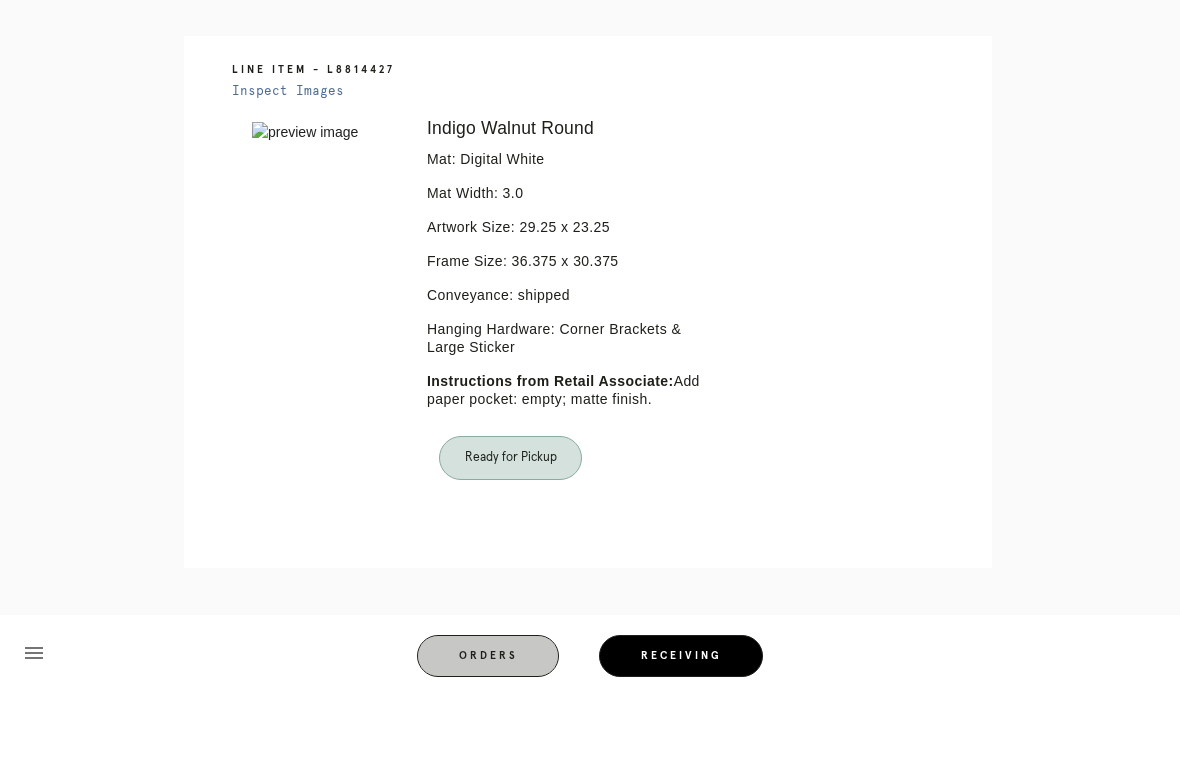 click on "Receiving" at bounding box center [681, 731] 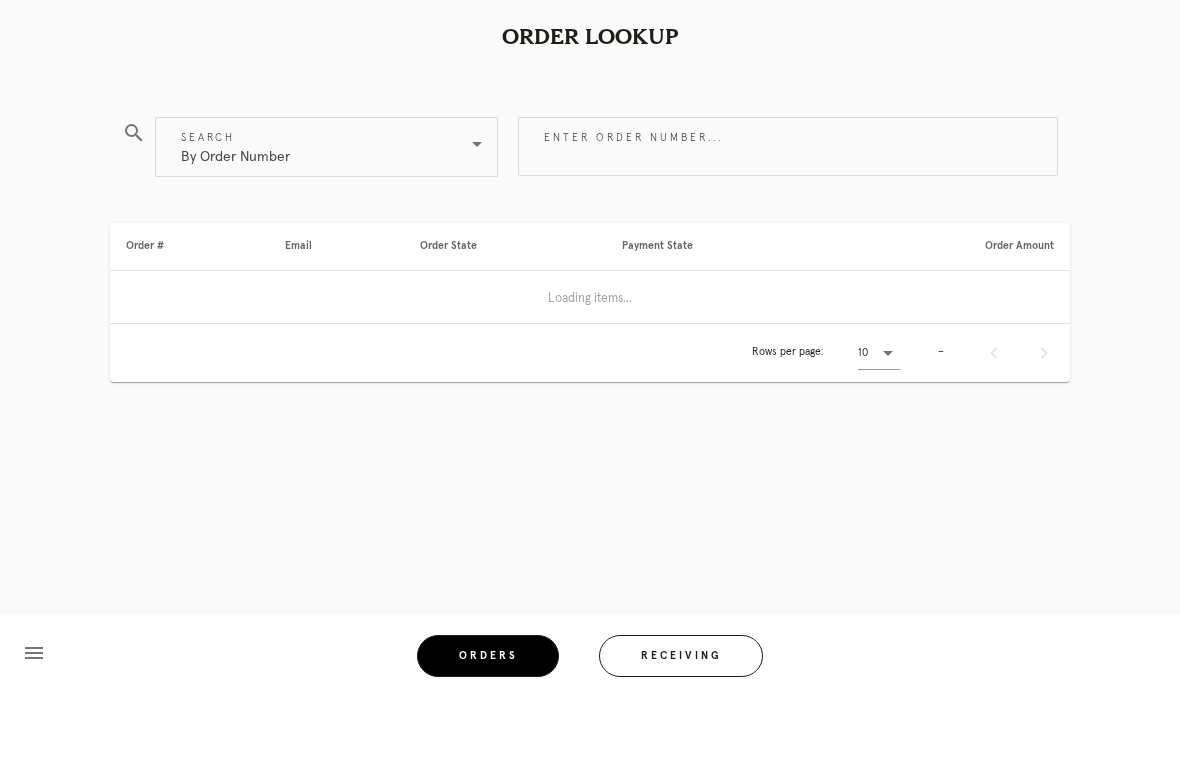 click on "Receiving" at bounding box center [681, 731] 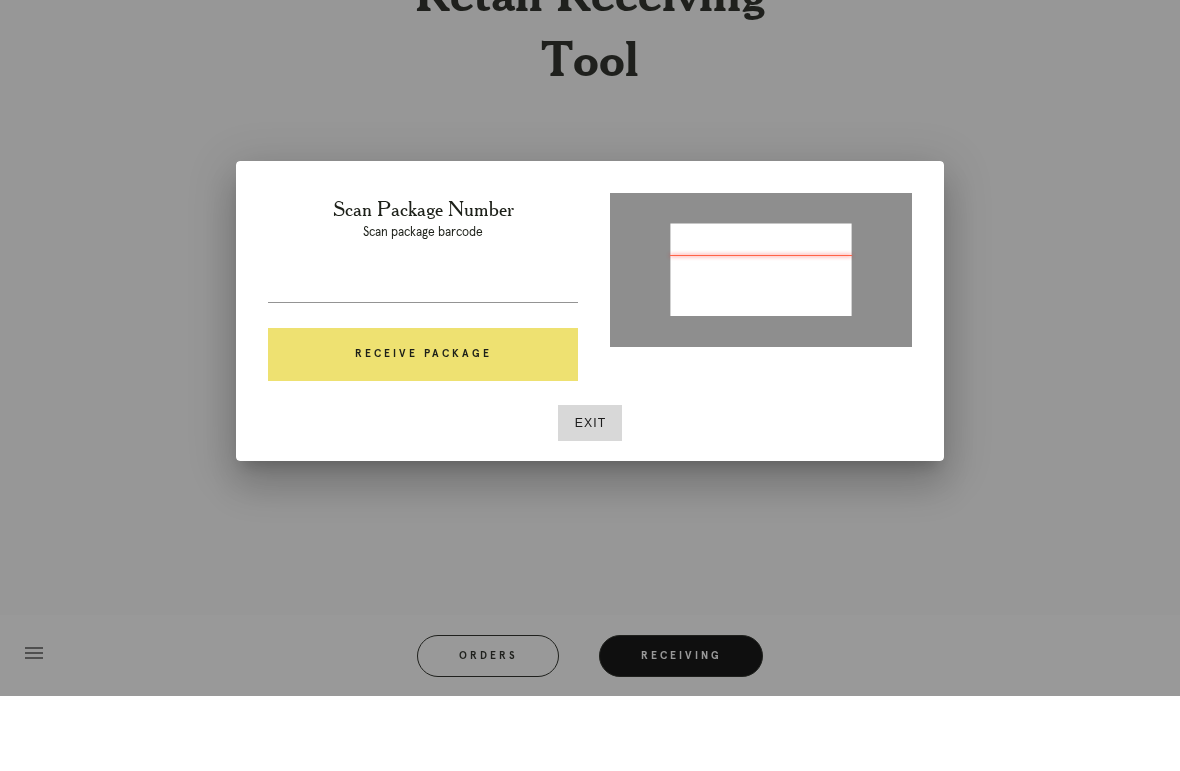 type on "P894373830732066" 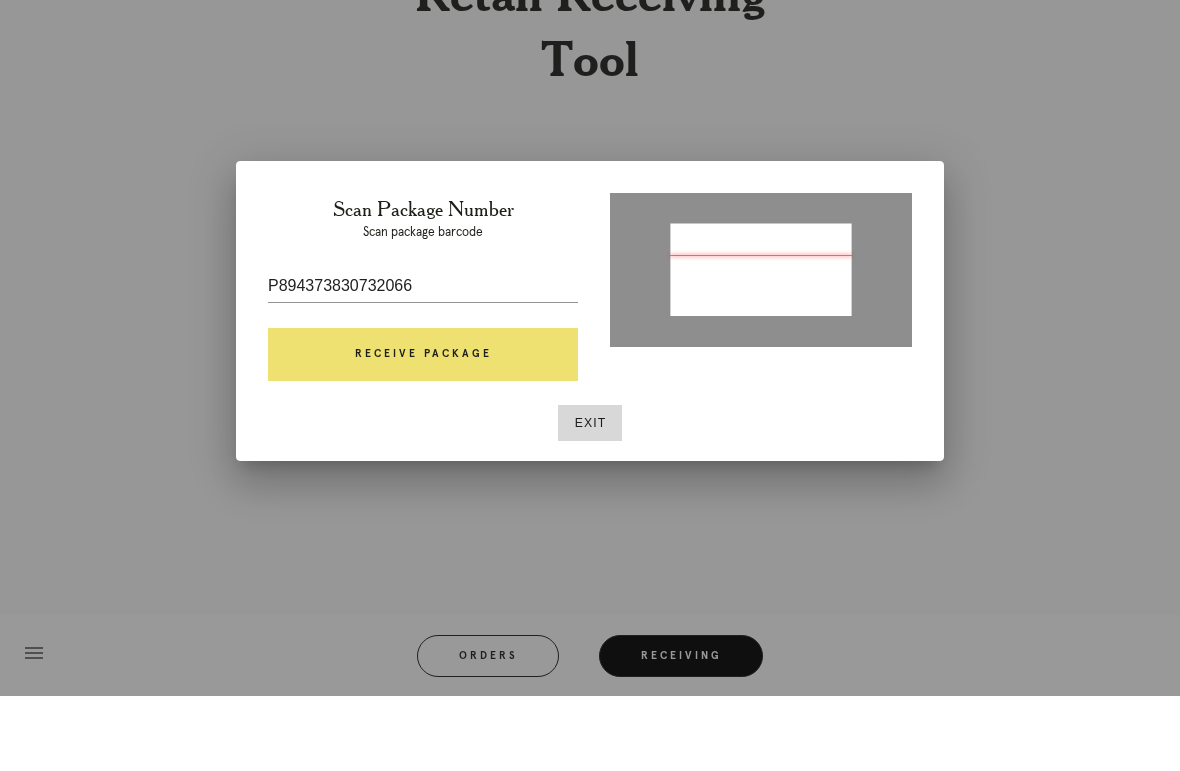 click on "Receive Package" at bounding box center (423, 430) 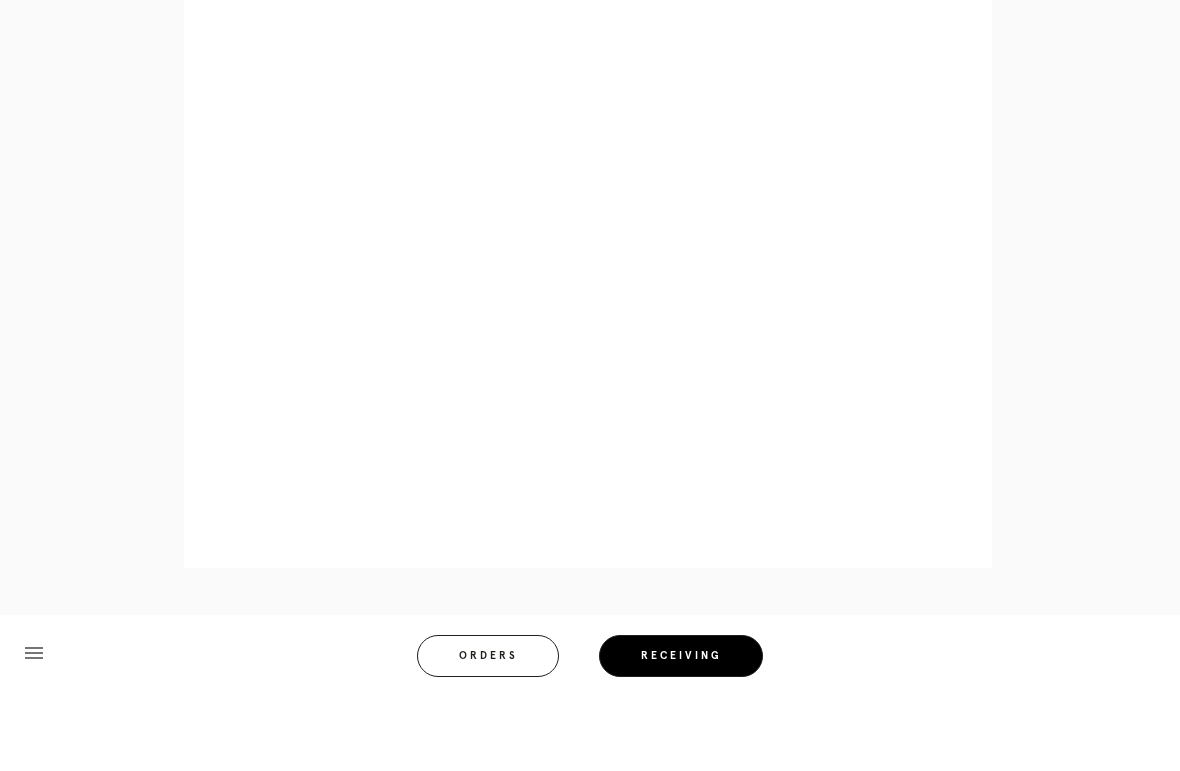 scroll, scrollTop: 858, scrollLeft: 0, axis: vertical 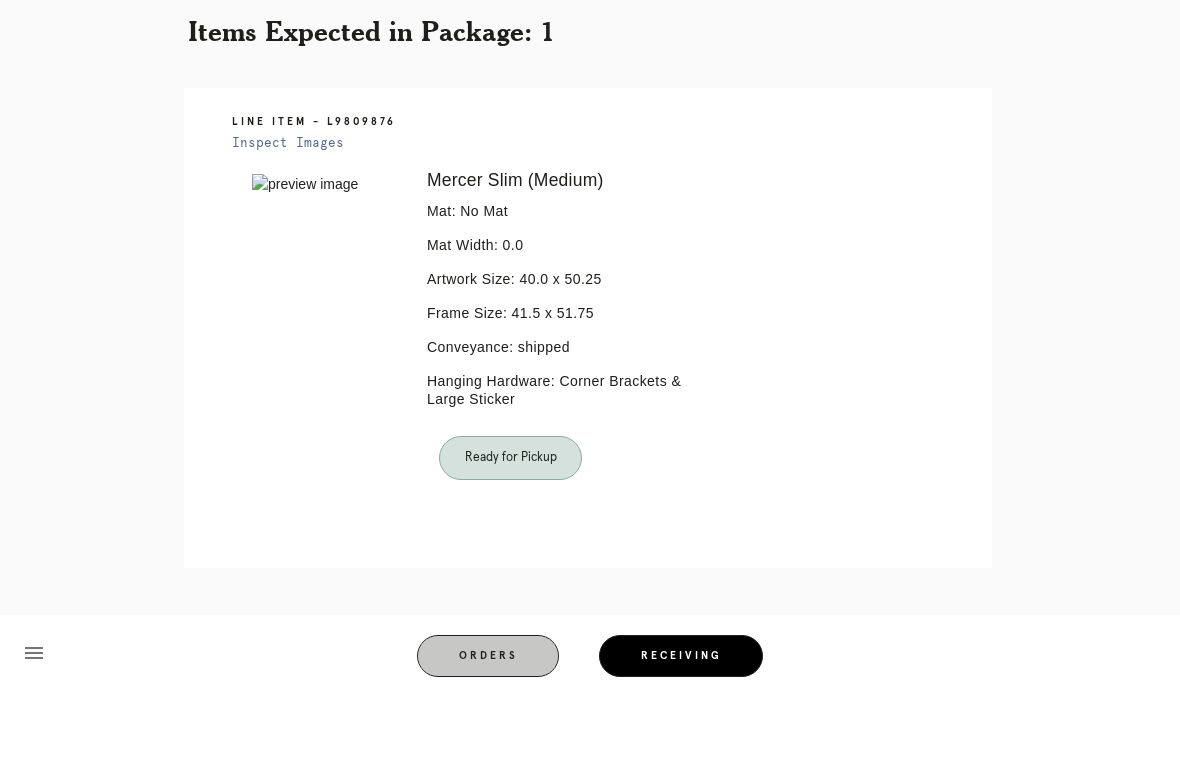 click on "Receiving" at bounding box center [681, 731] 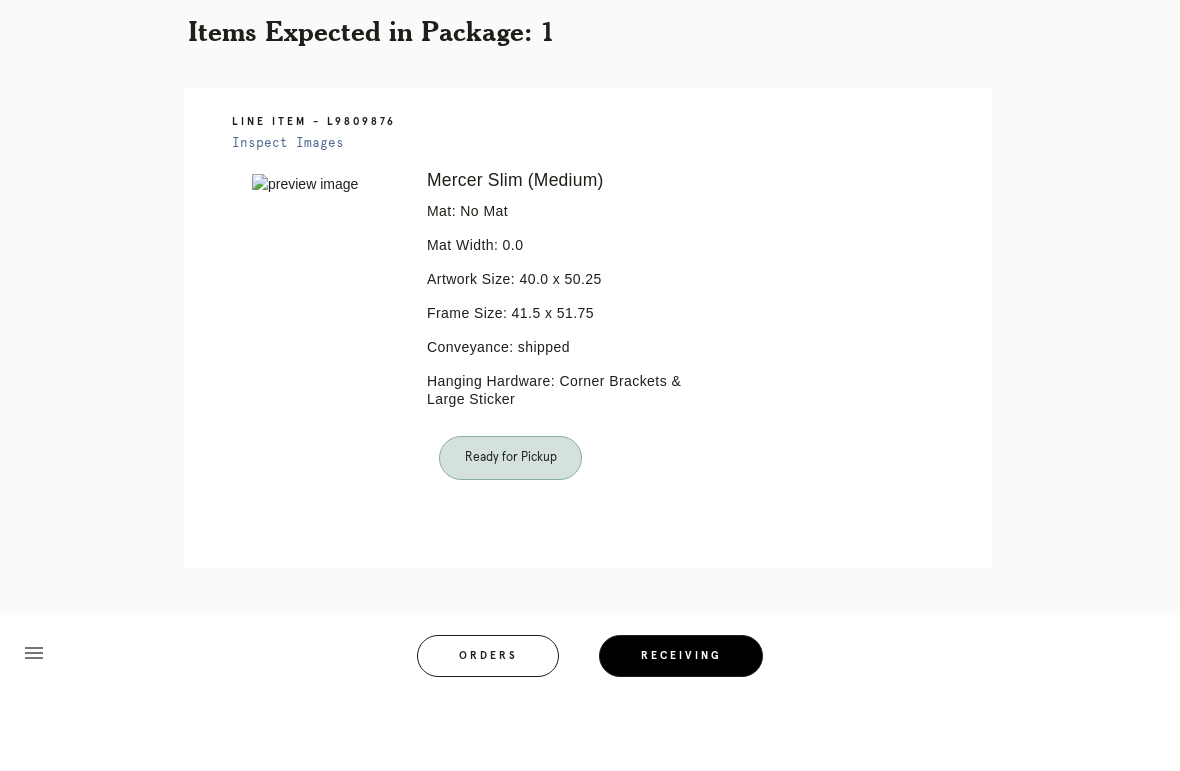 scroll, scrollTop: 49, scrollLeft: 0, axis: vertical 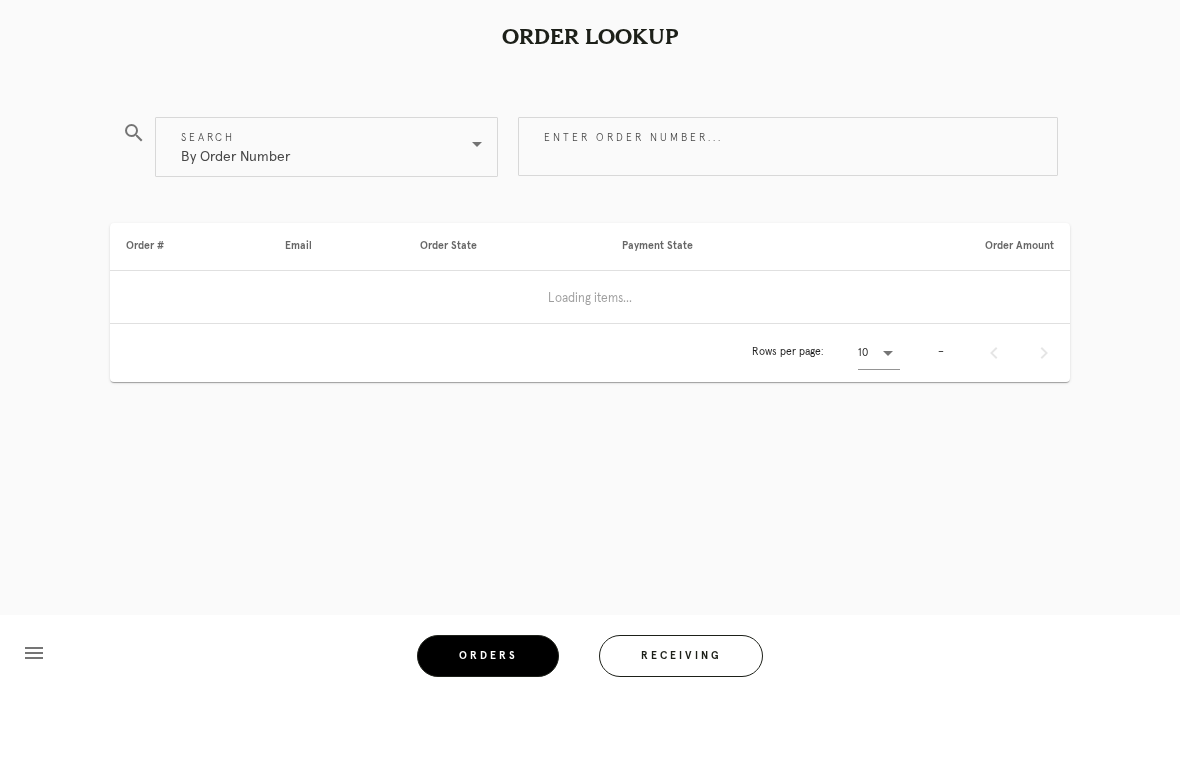 click on "Receiving" at bounding box center (681, 731) 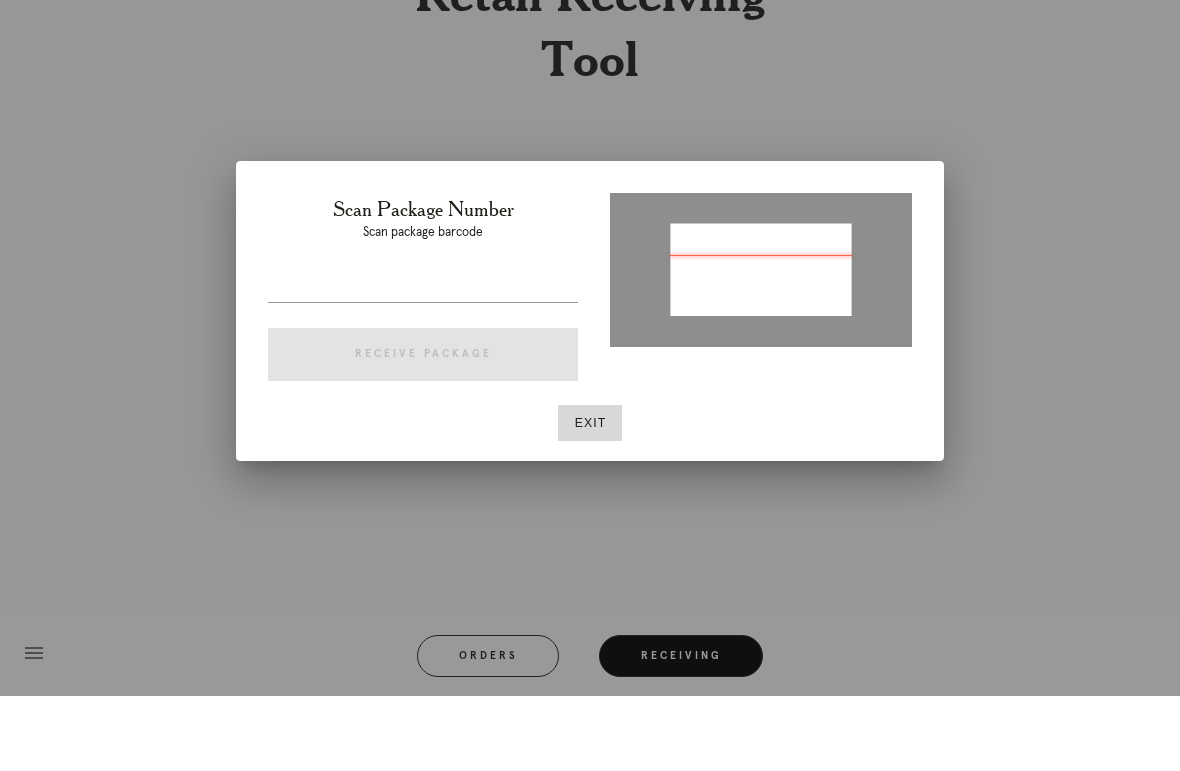 type on "P299262415146401" 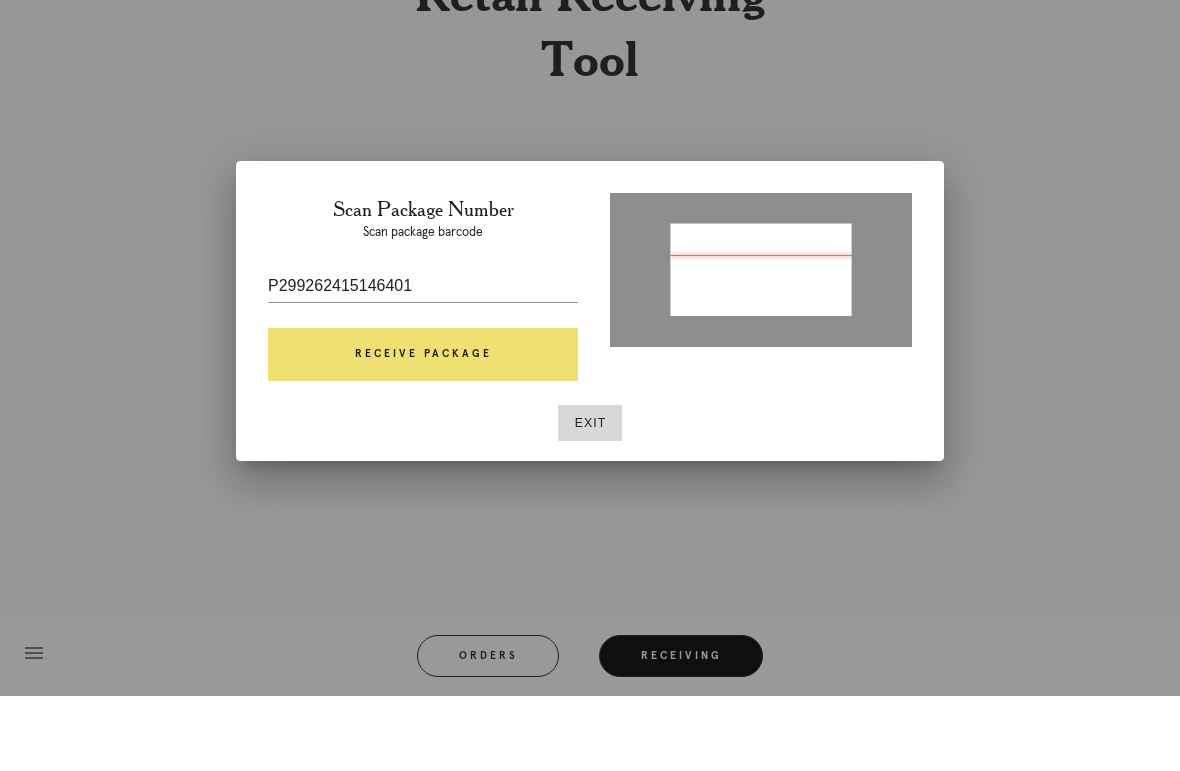 click on "Receive Package" at bounding box center [423, 430] 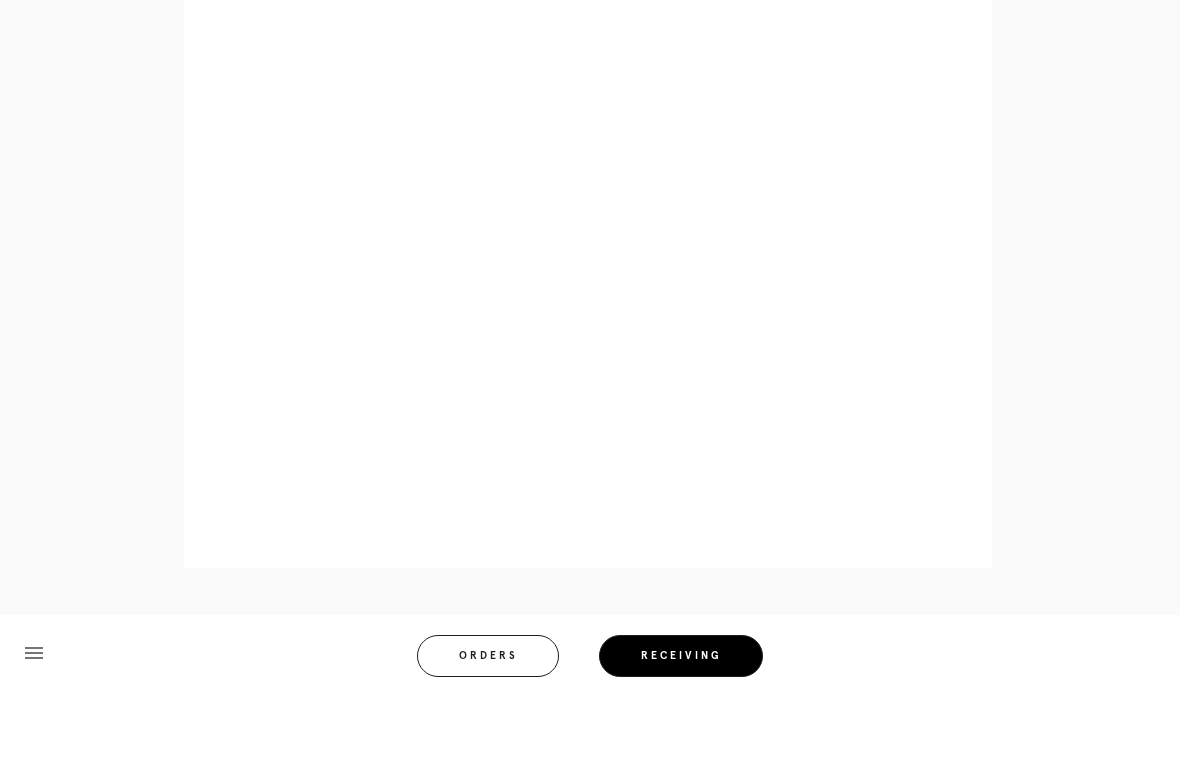 scroll, scrollTop: 858, scrollLeft: 0, axis: vertical 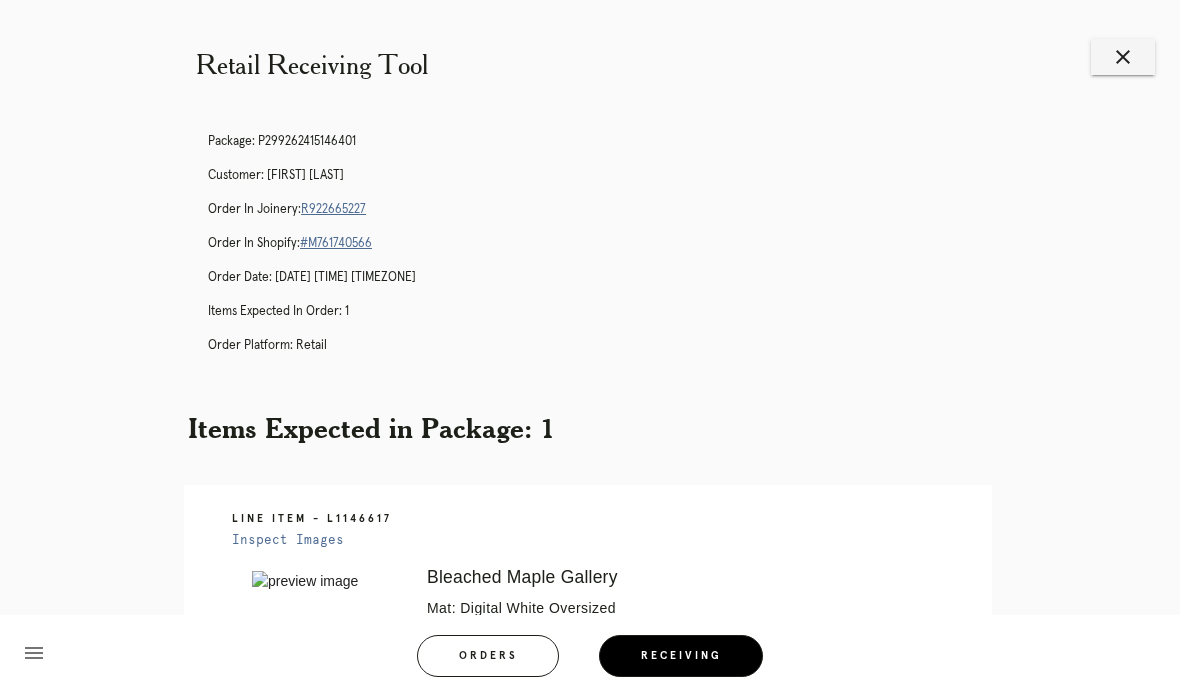 click on "Package: P299262415146401   Customer: [FIRST] [LAST]
Order in Joinery:
R922665227
Order in Shopify:
#M761740566
Order Date:
[DATE]  [TIME] [TIMEZONE]
Items Expected in Order: 1   Order Platform: retail" at bounding box center (610, 252) 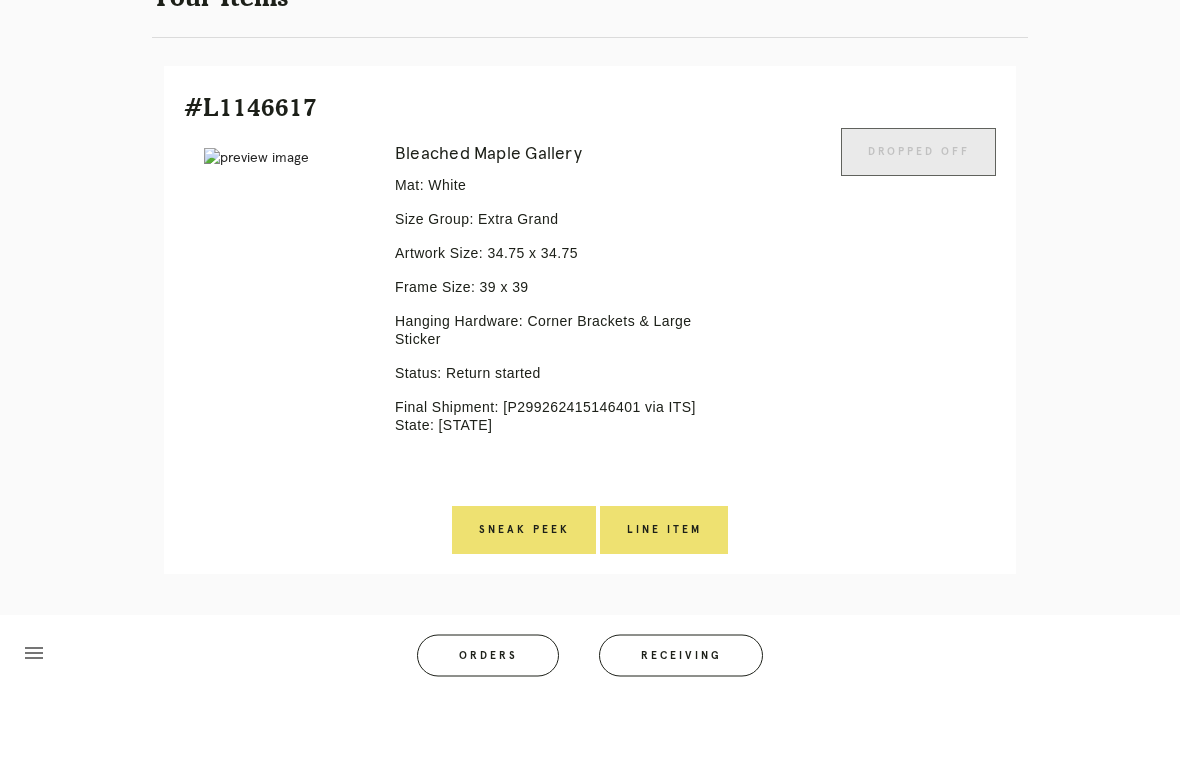 scroll, scrollTop: 396, scrollLeft: 0, axis: vertical 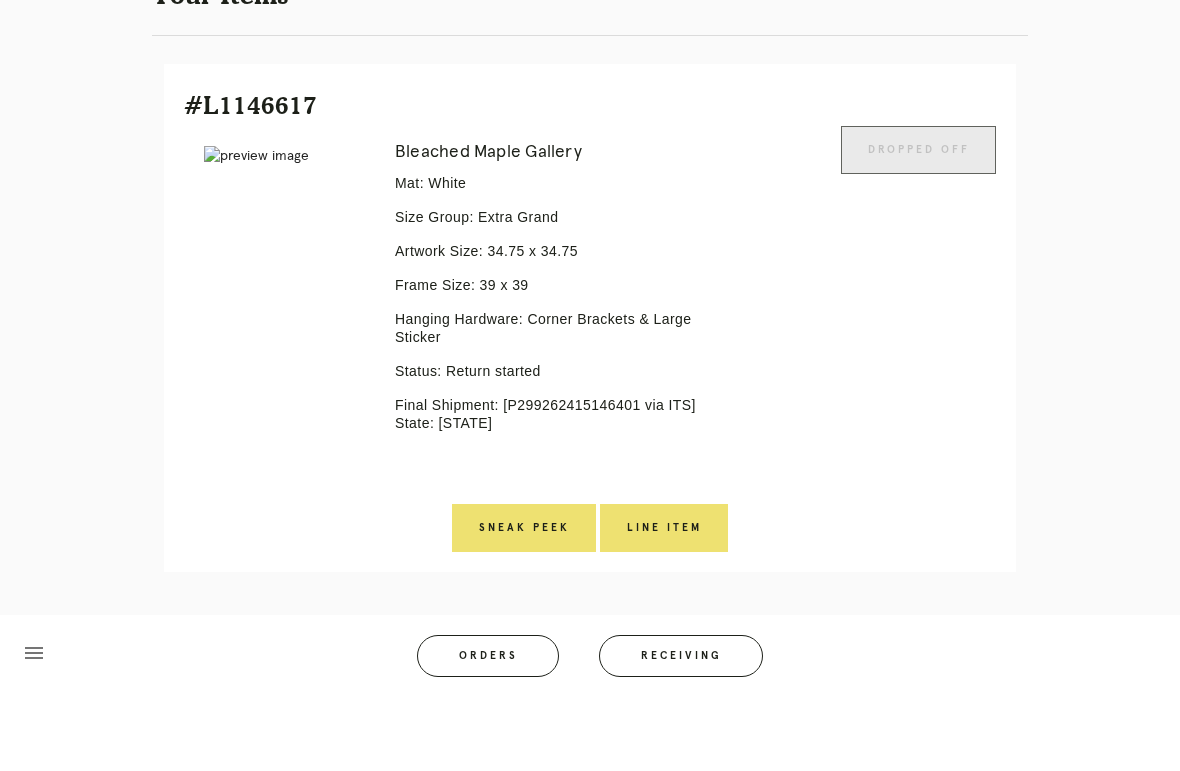 click on "Line Item" at bounding box center [664, 603] 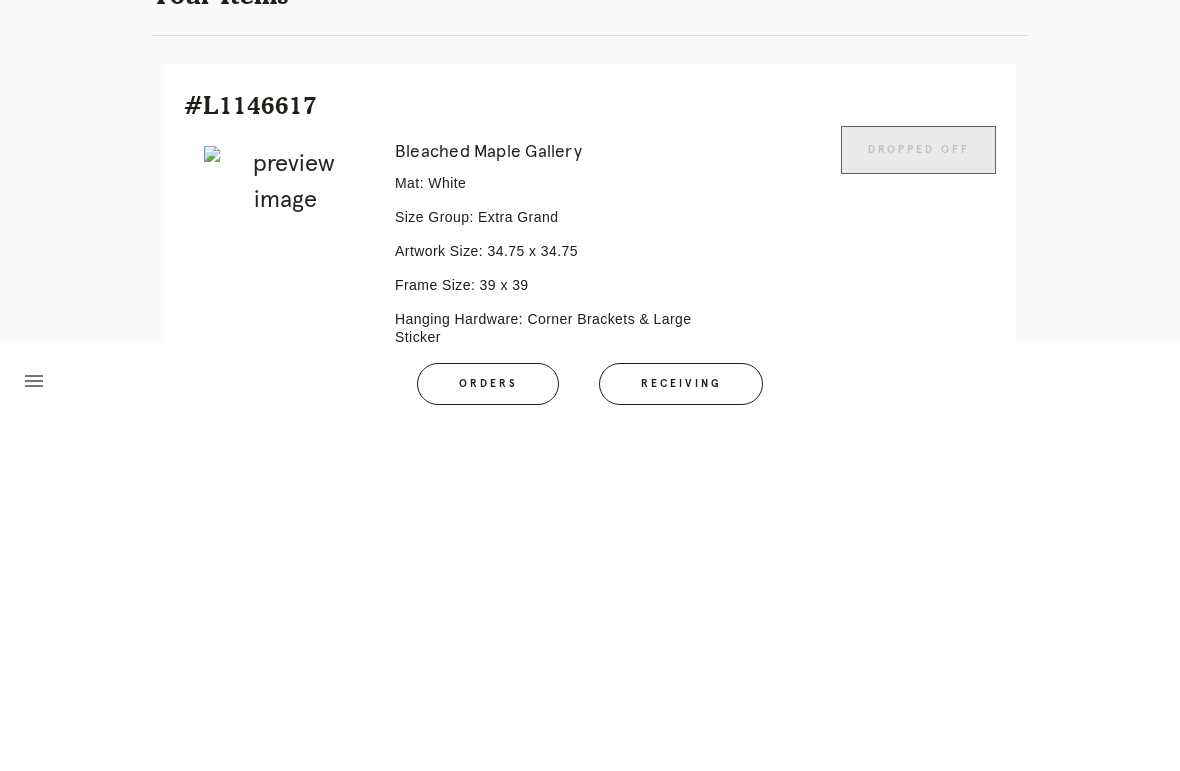 scroll, scrollTop: 49, scrollLeft: 0, axis: vertical 